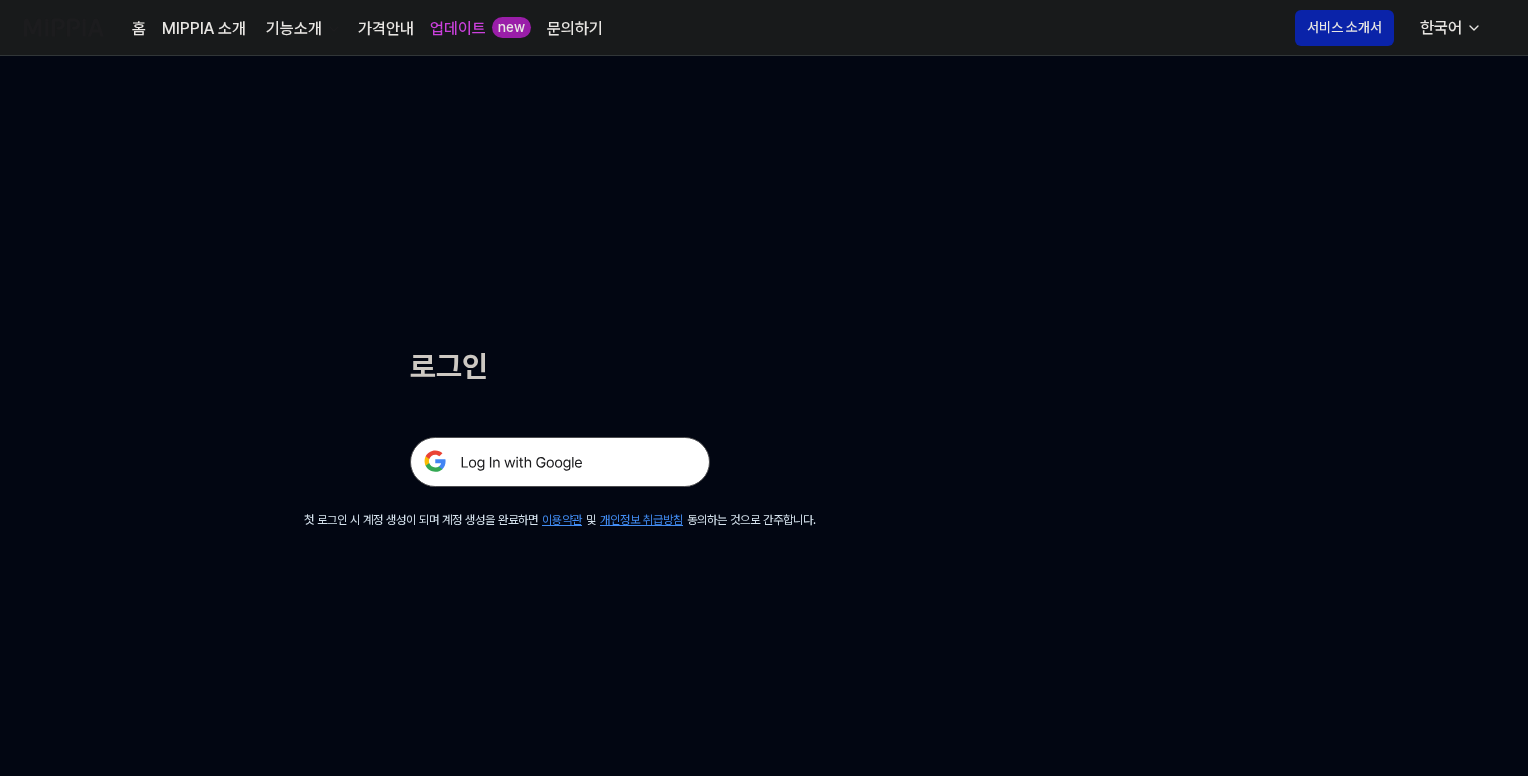 scroll, scrollTop: 0, scrollLeft: 0, axis: both 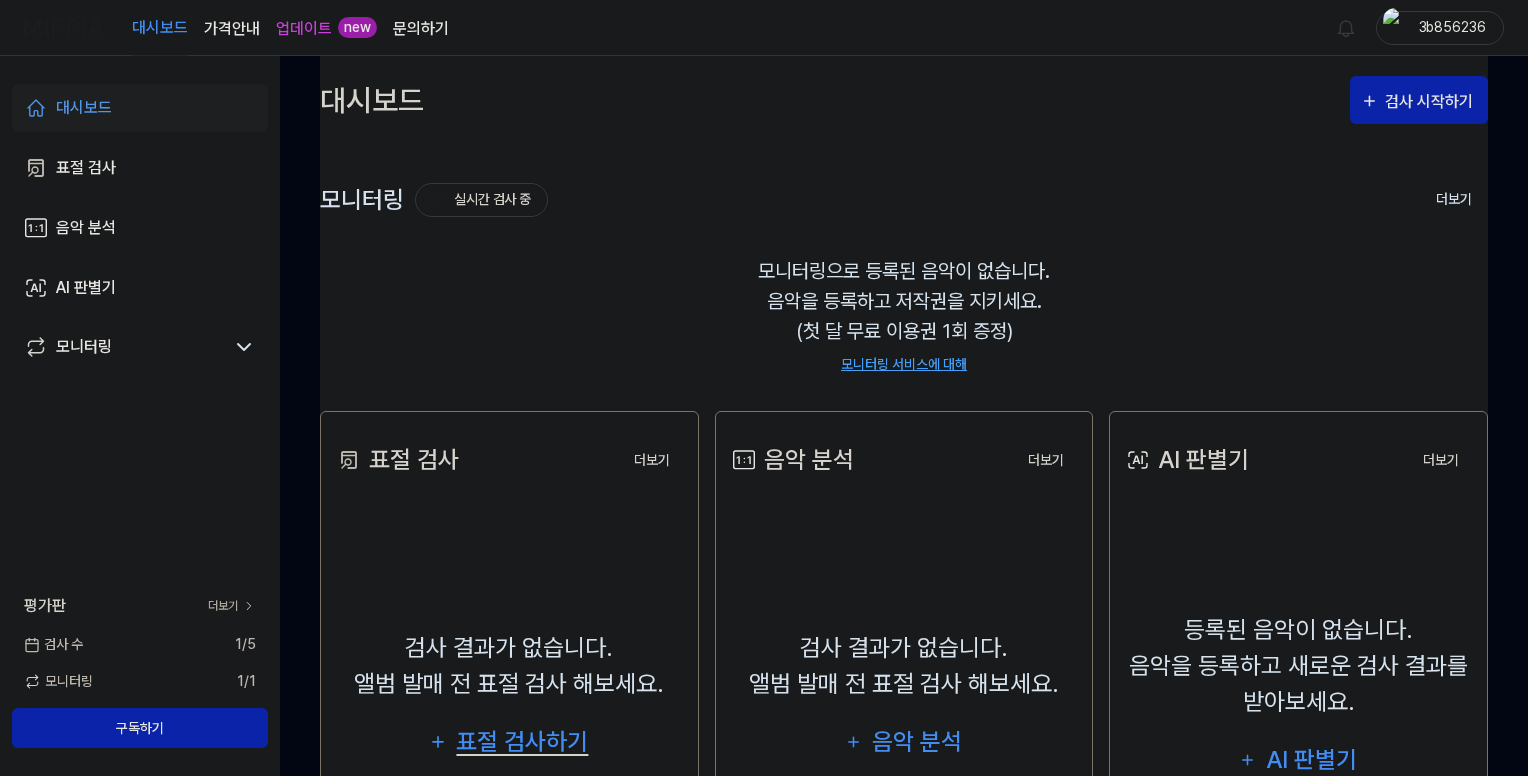 click on "표절 검사하기" at bounding box center (523, 742) 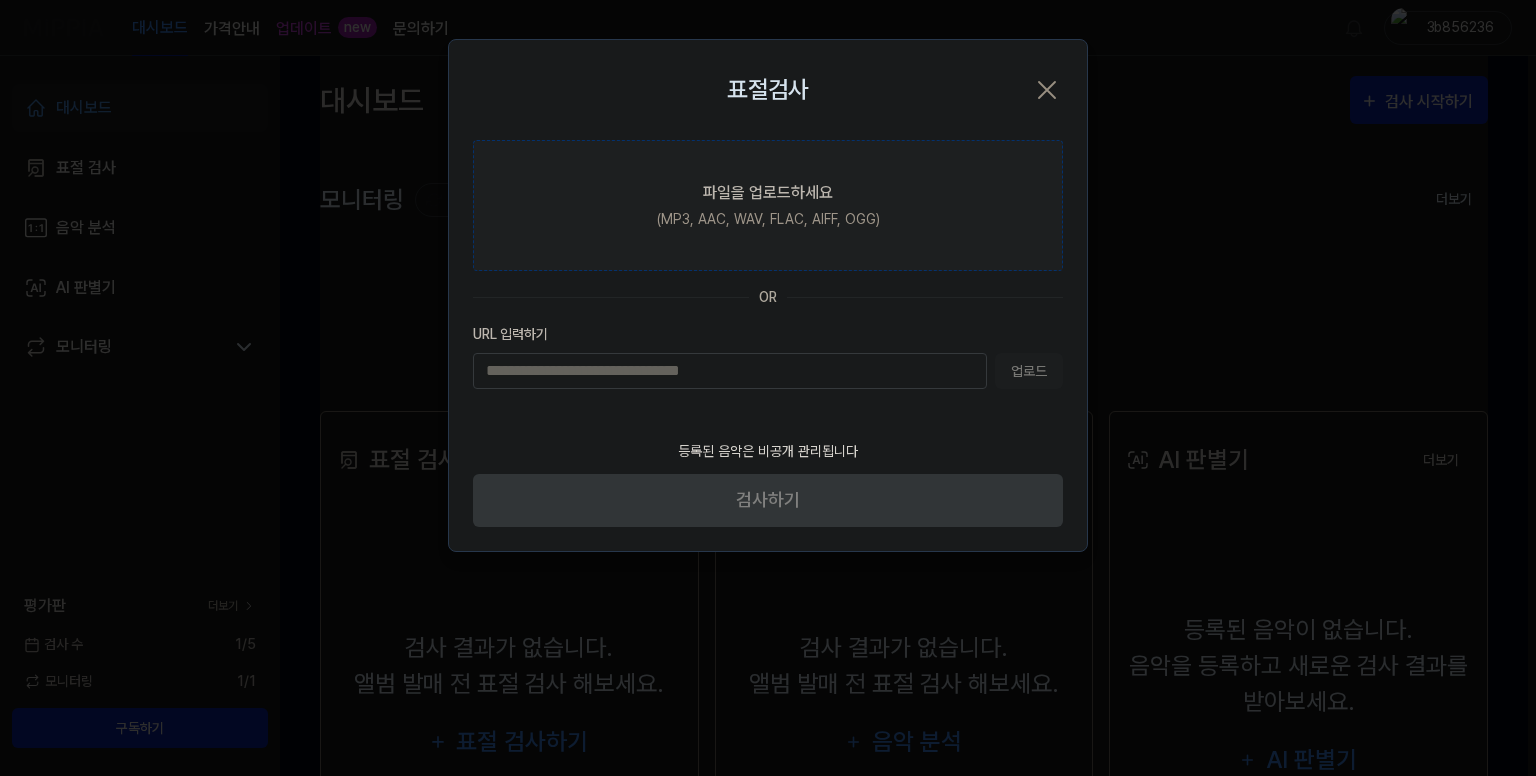 click on "파일을 업로드하세요" at bounding box center [768, 193] 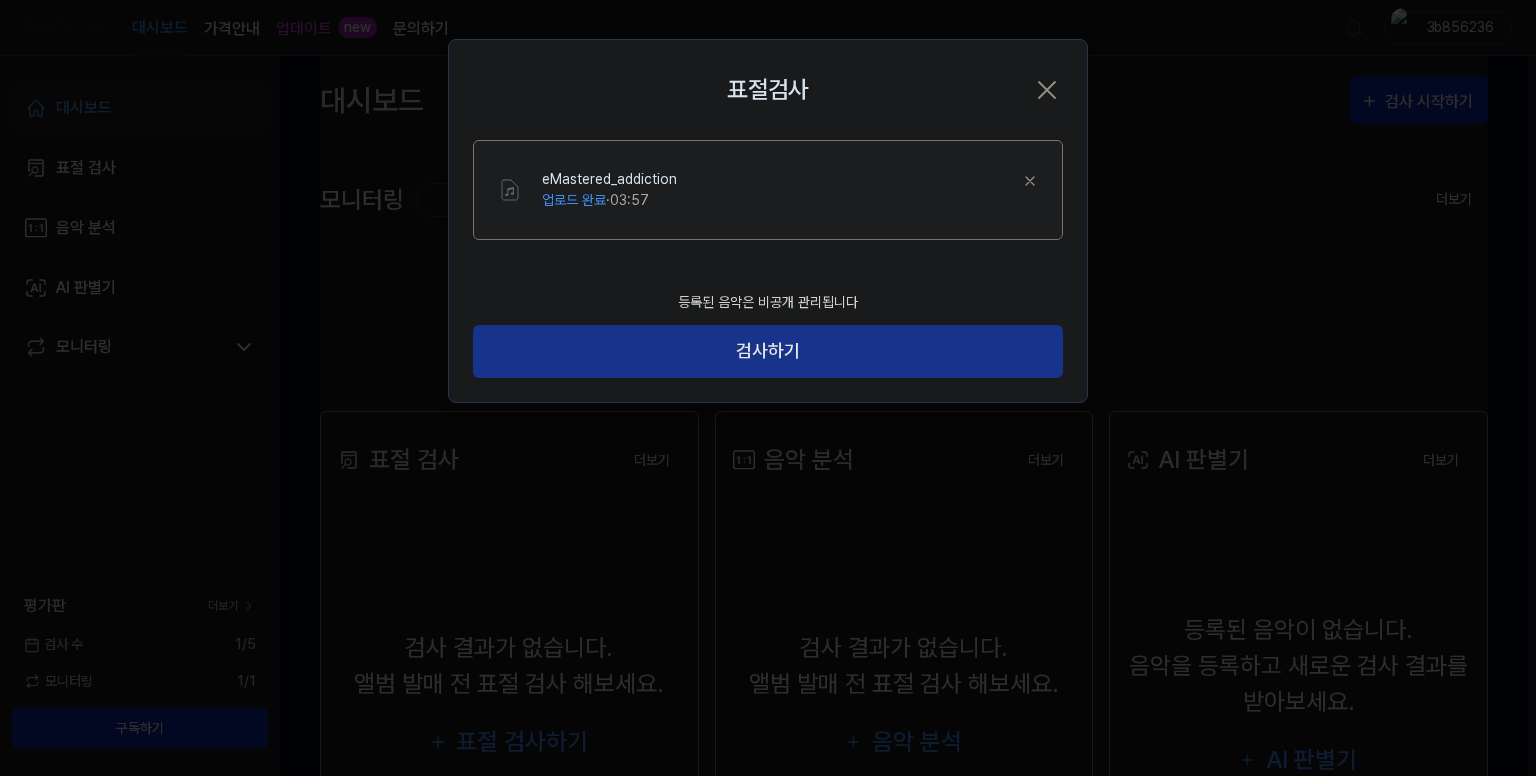 click on "검사하기" at bounding box center [768, 351] 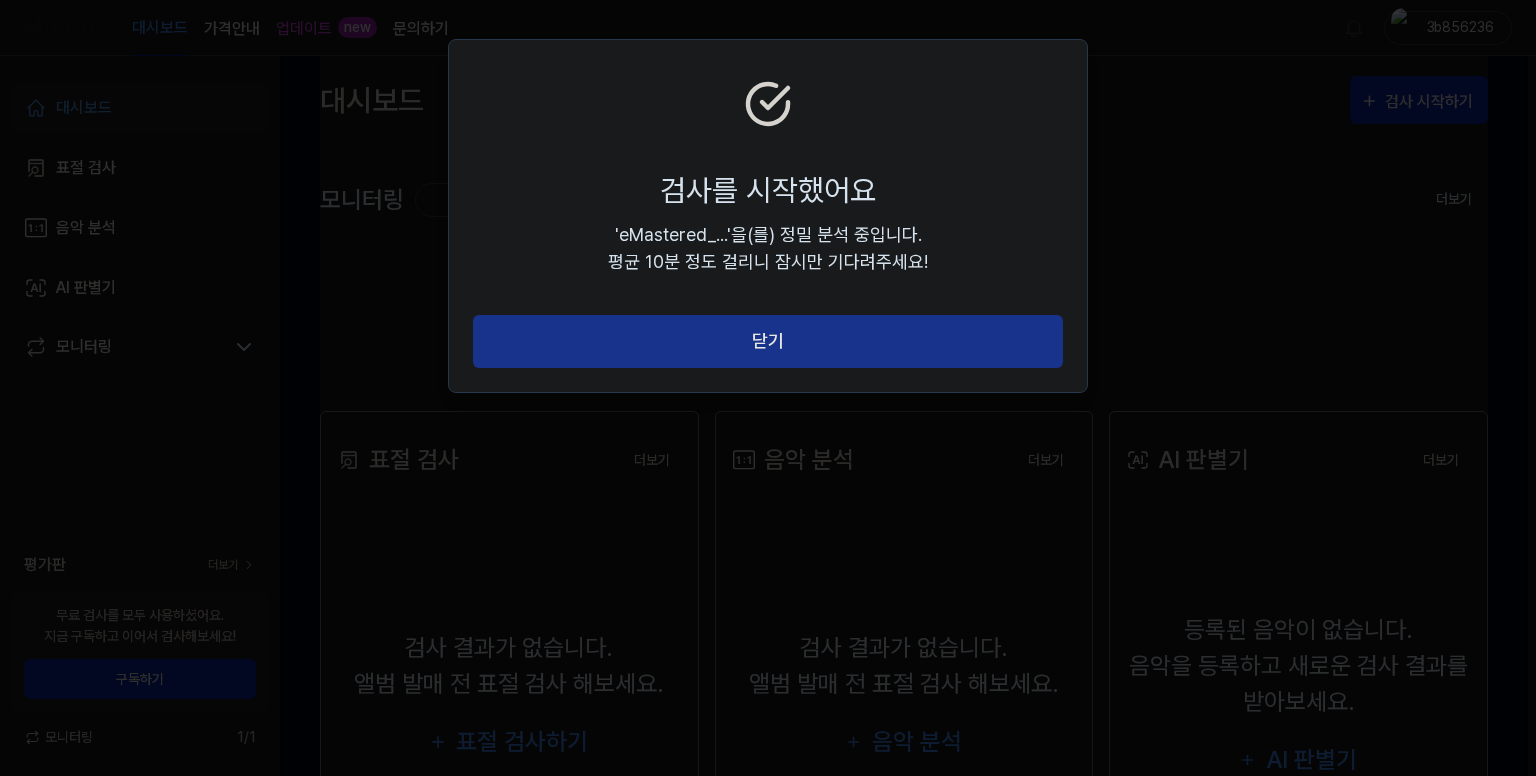 click on "닫기" at bounding box center (768, 341) 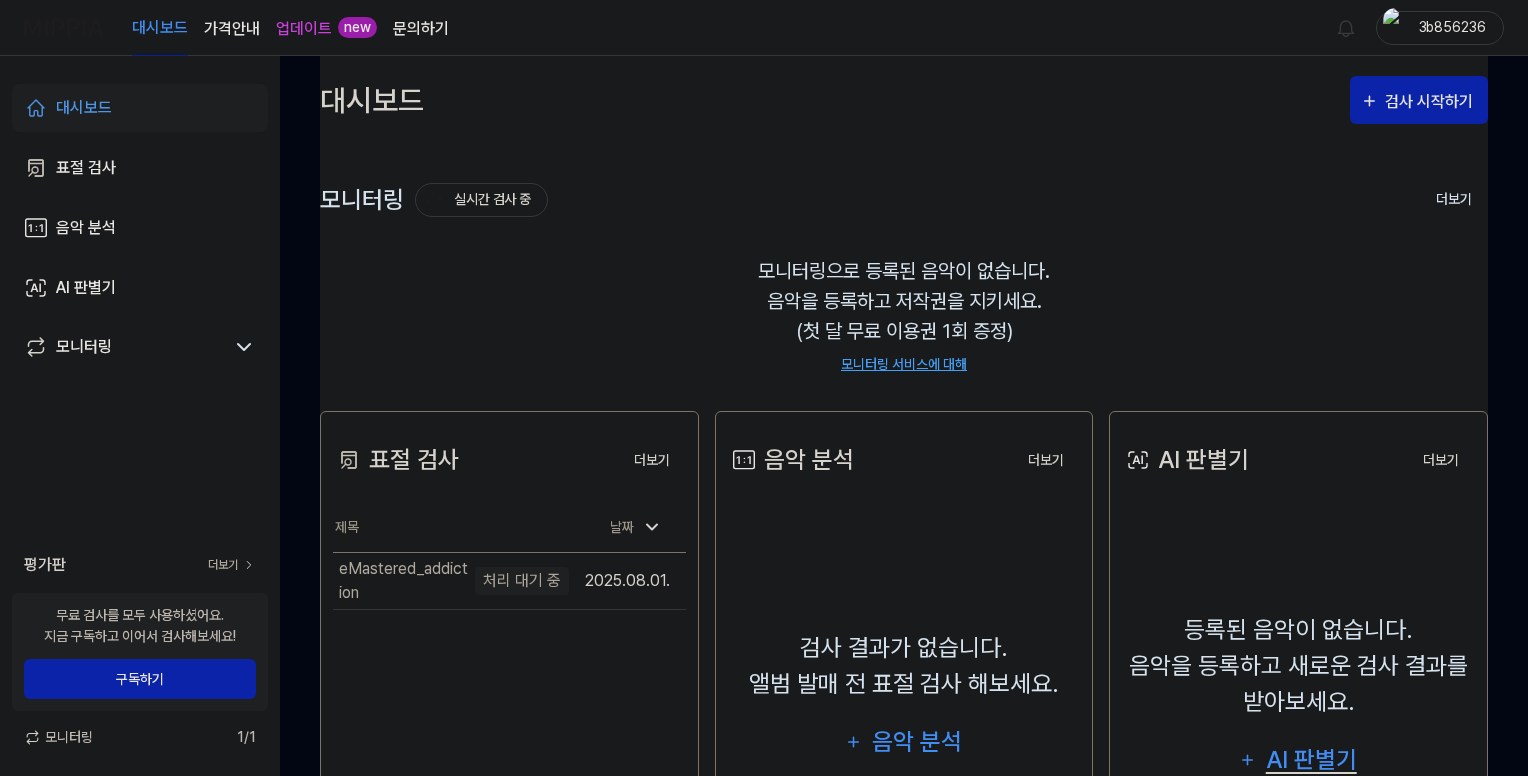 click on "AI 판별기" at bounding box center (1311, 760) 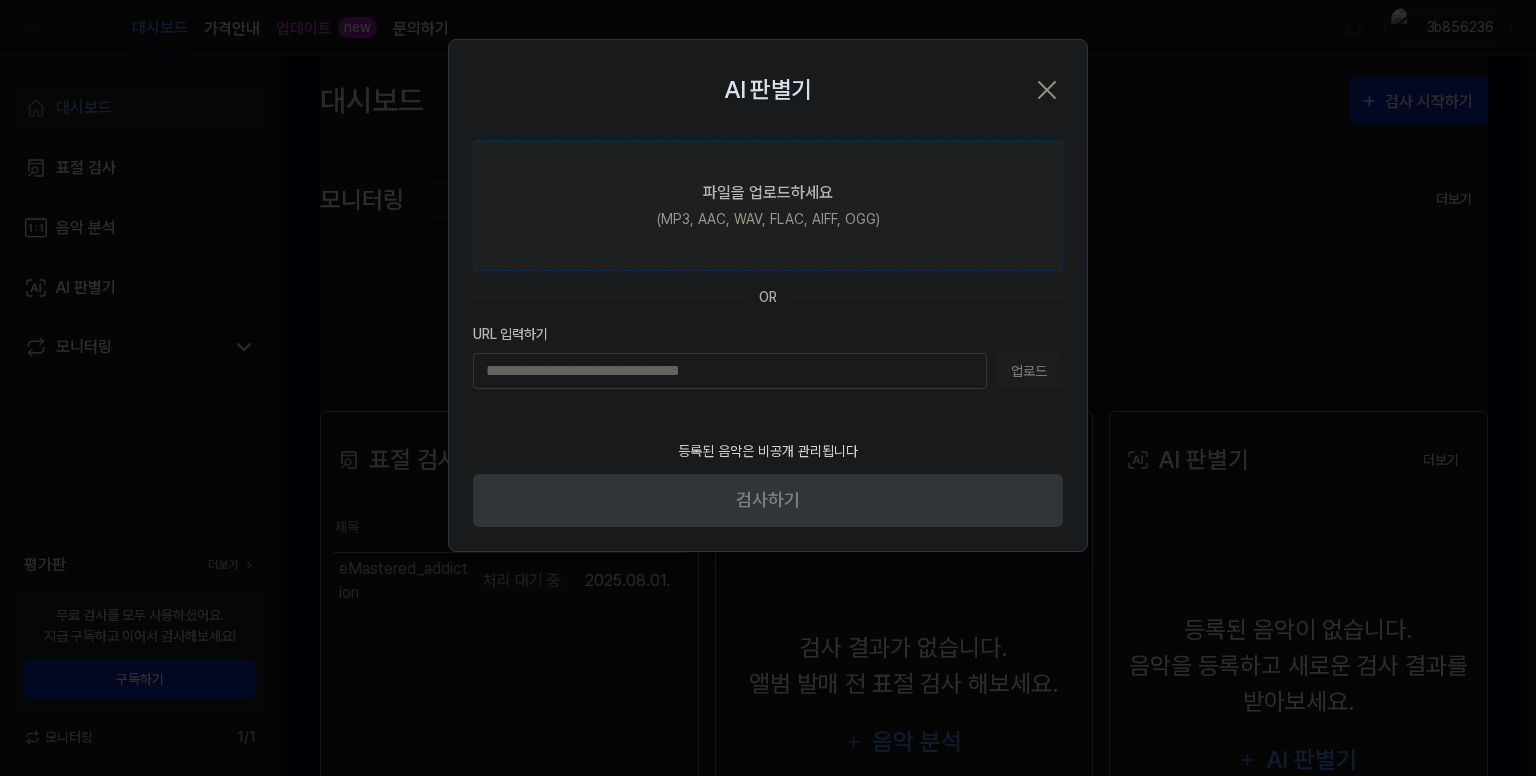 click on "파일을 업로드하세요 (MP3, AAC, WAV, FLAC, AIFF, OGG)" at bounding box center [768, 205] 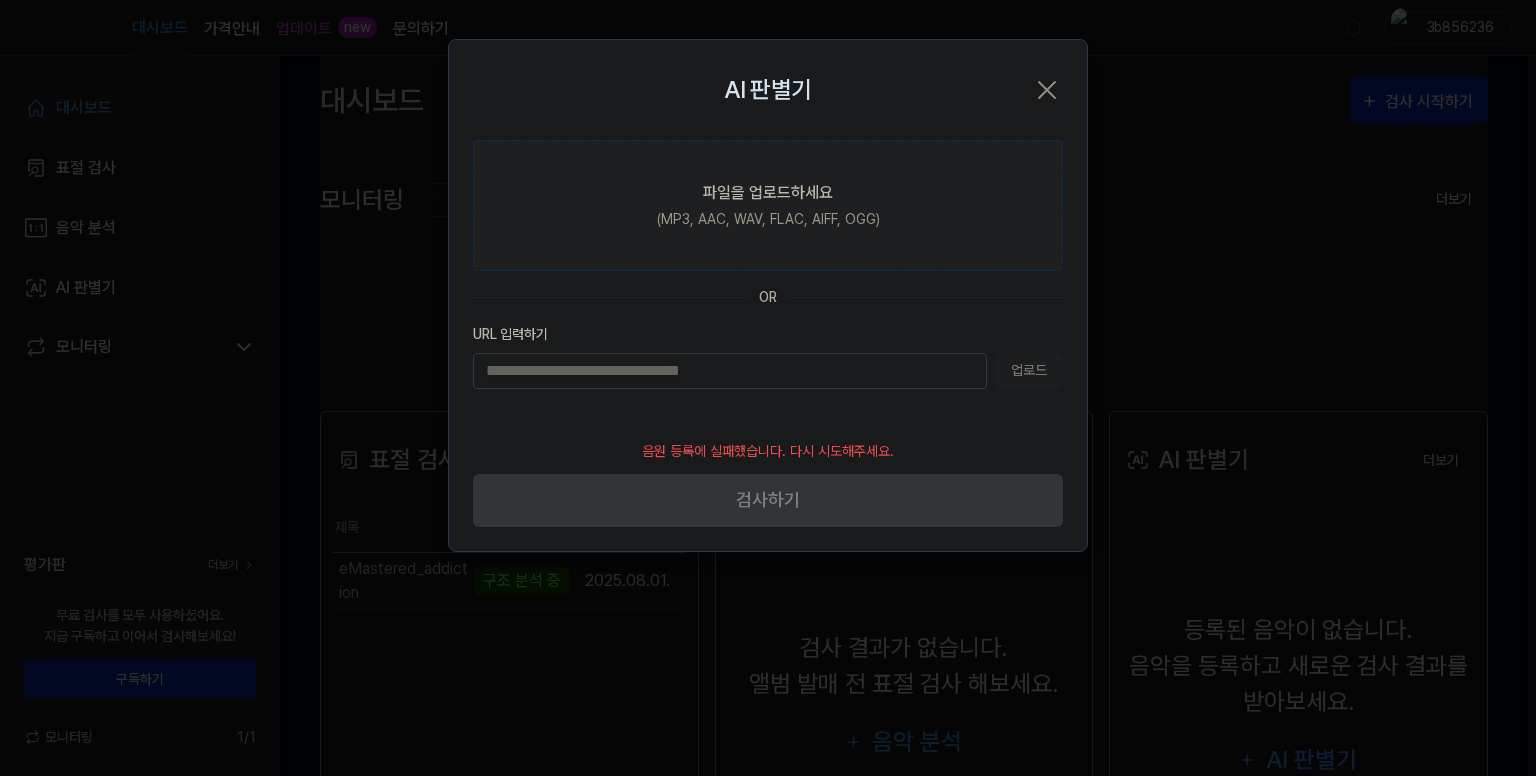 click on "파일을 업로드하세요" at bounding box center (768, 193) 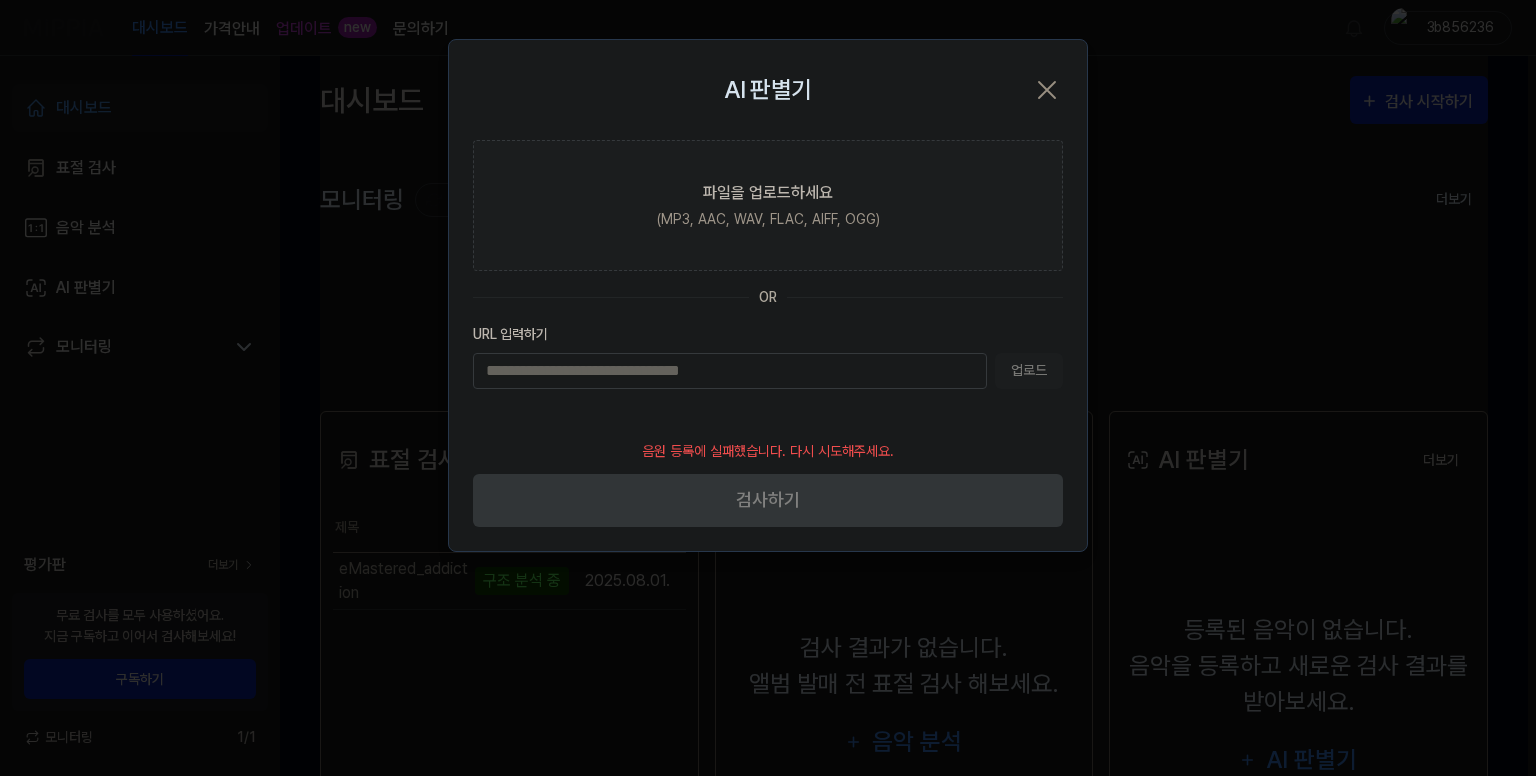 click 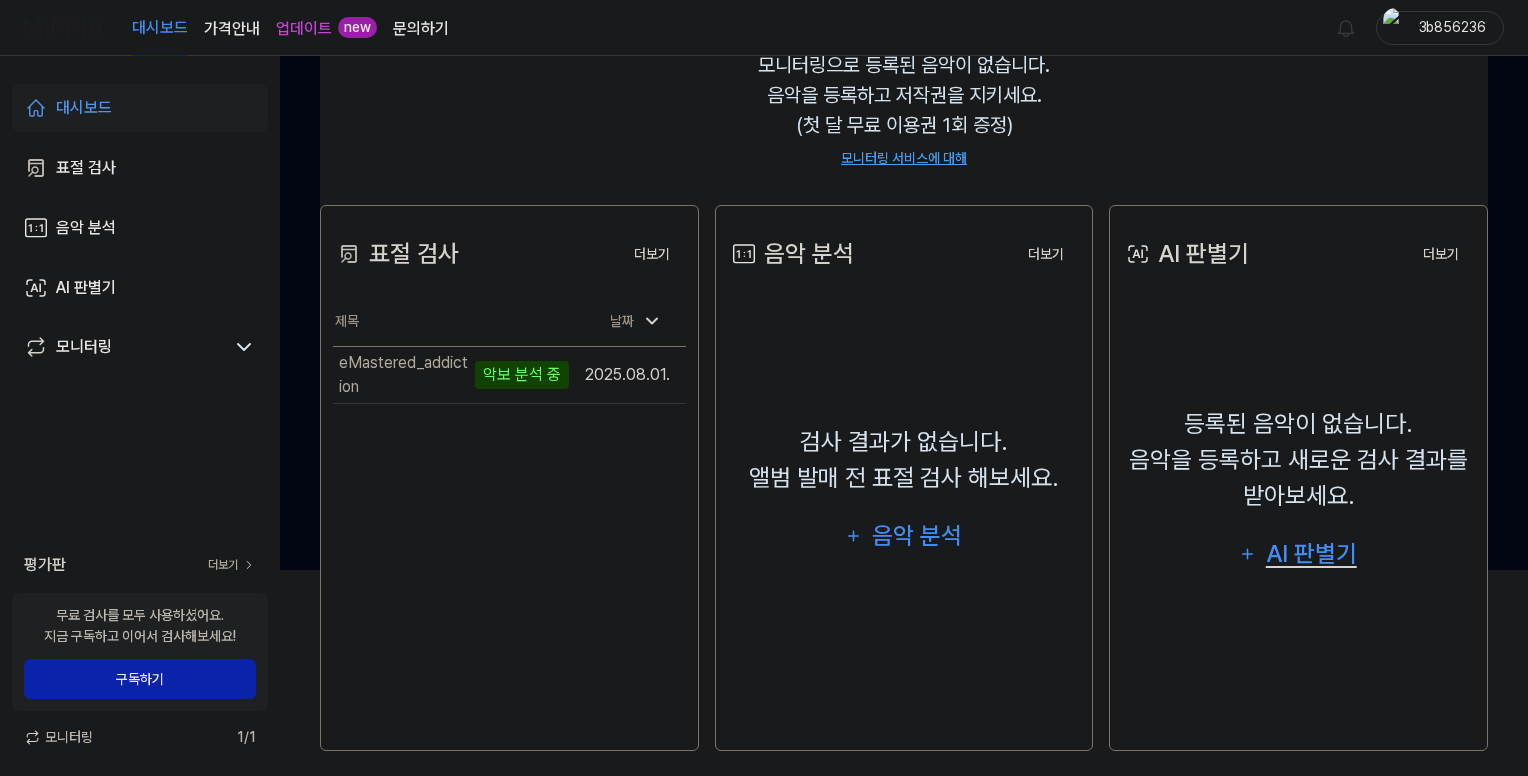 scroll, scrollTop: 208, scrollLeft: 0, axis: vertical 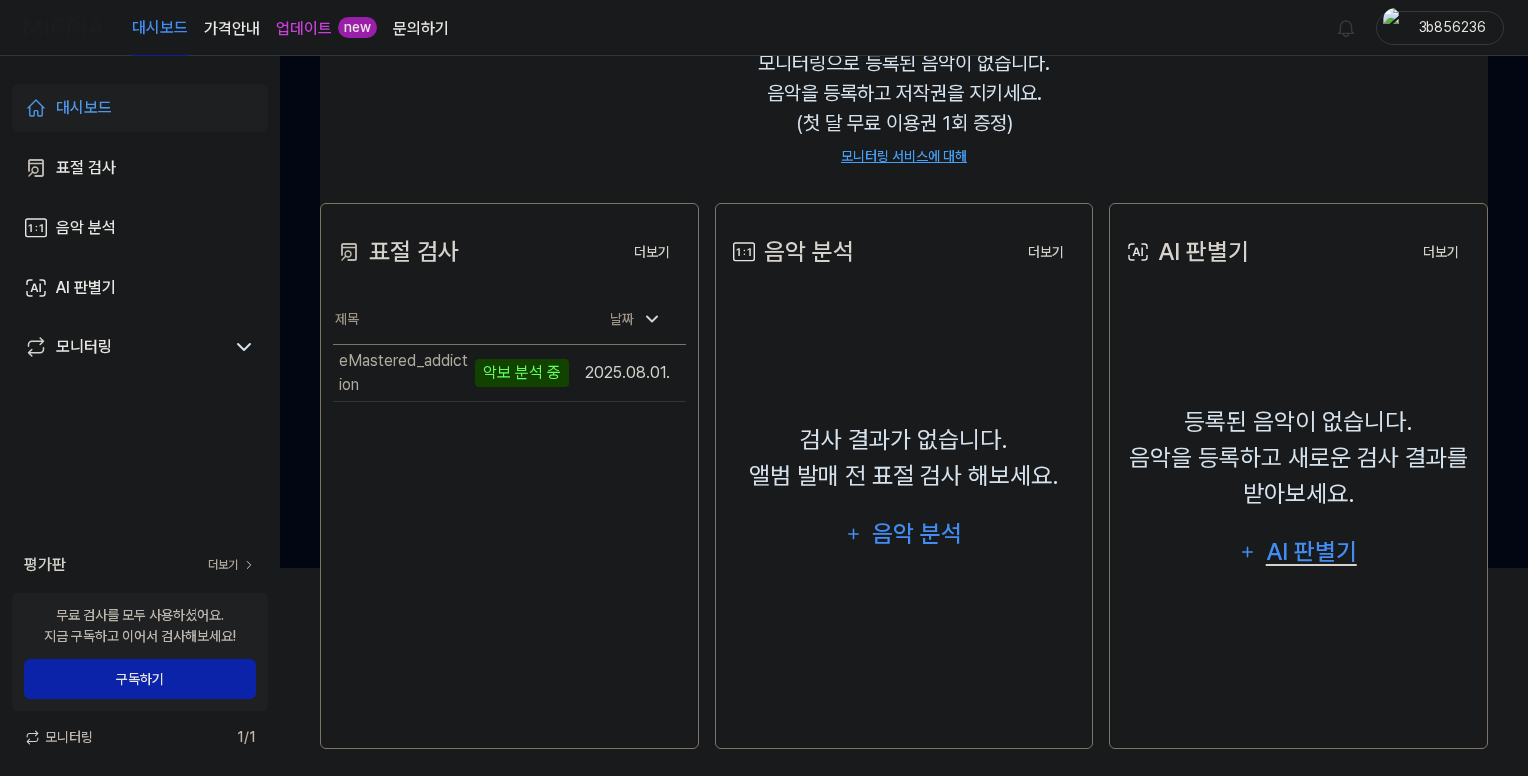 click on "AI 판별기" at bounding box center [1311, 552] 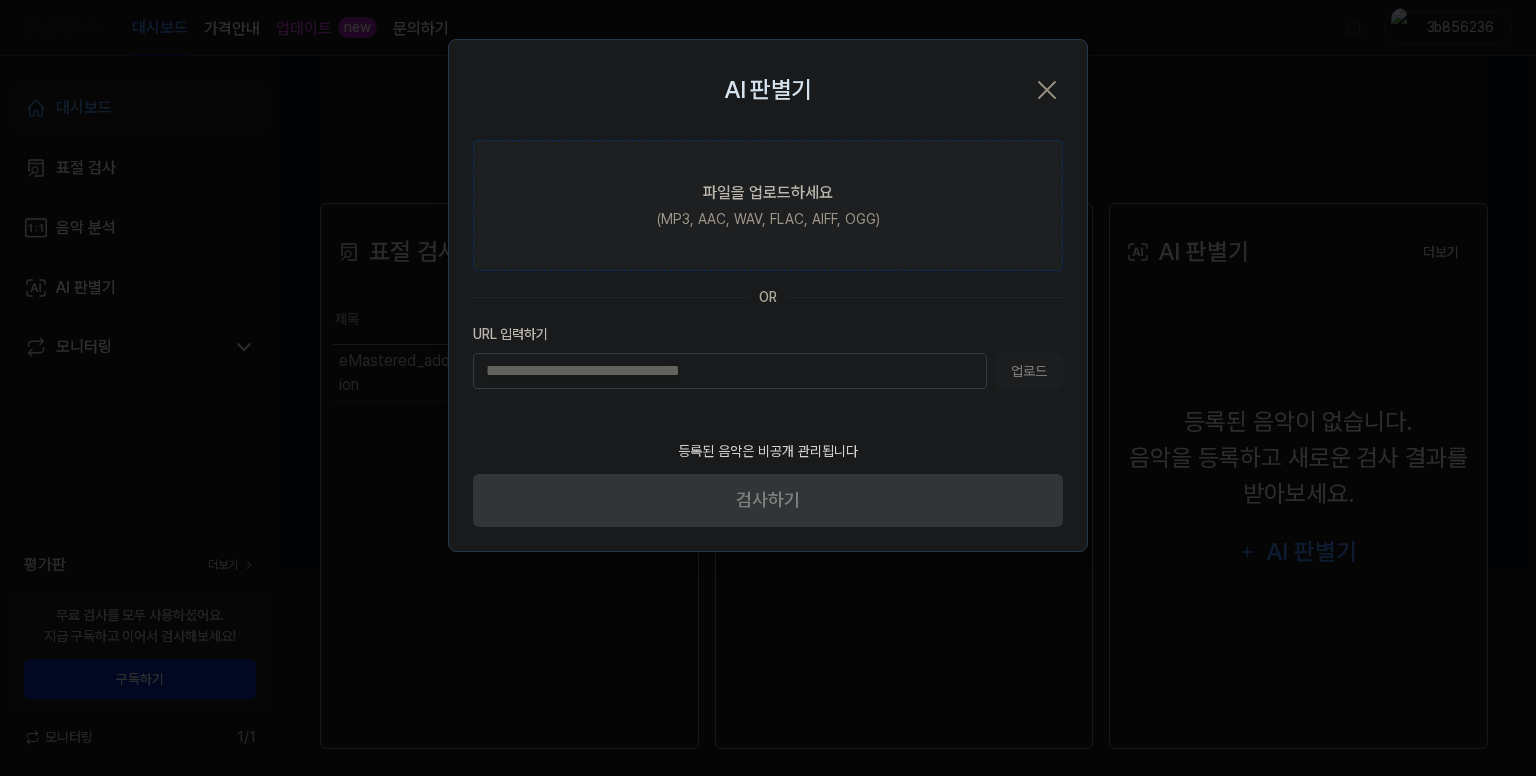 click on "파일을 업로드하세요 (MP3, AAC, WAV, FLAC, AIFF, OGG)" at bounding box center [768, 205] 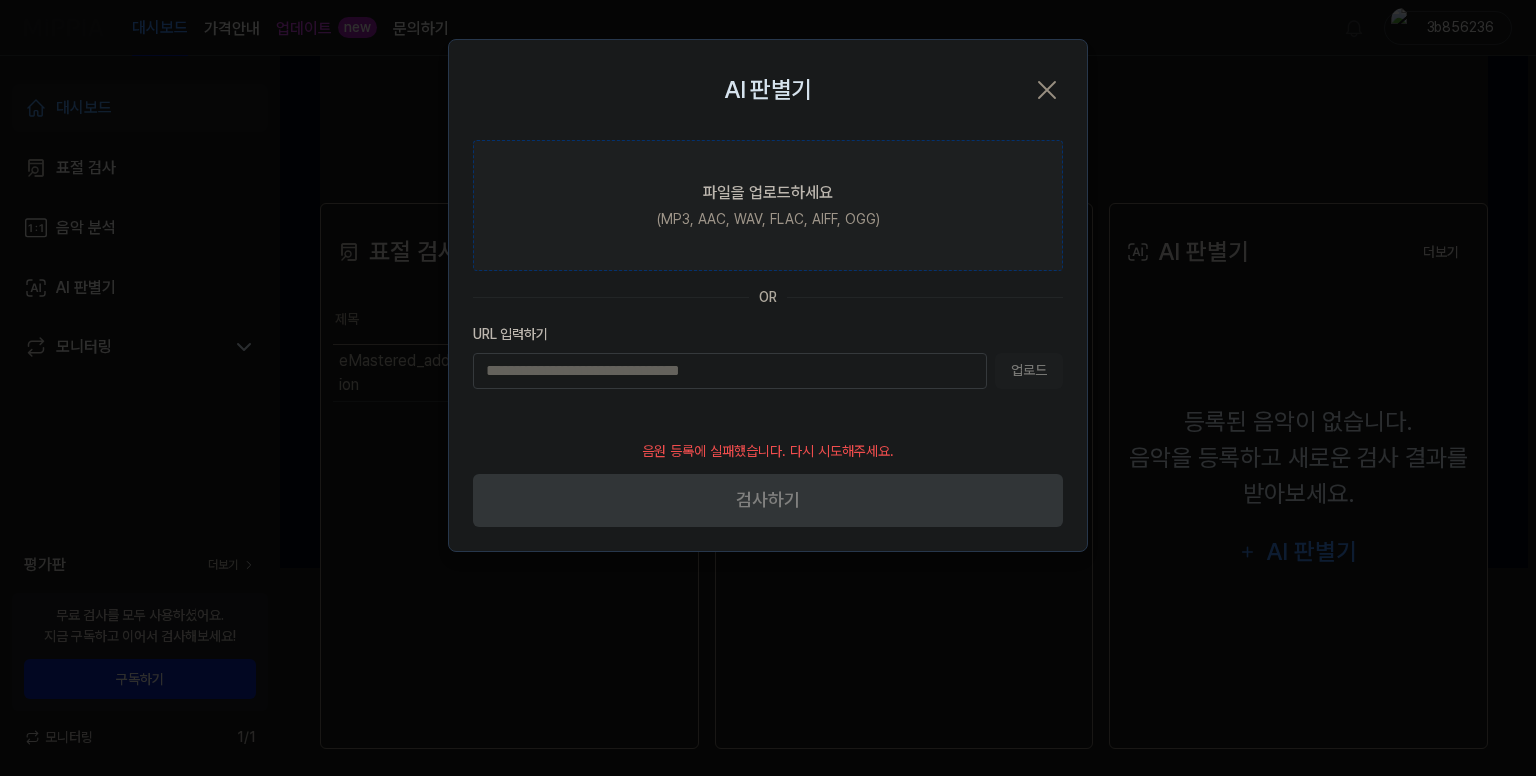 click on "파일을 업로드하세요" at bounding box center (768, 193) 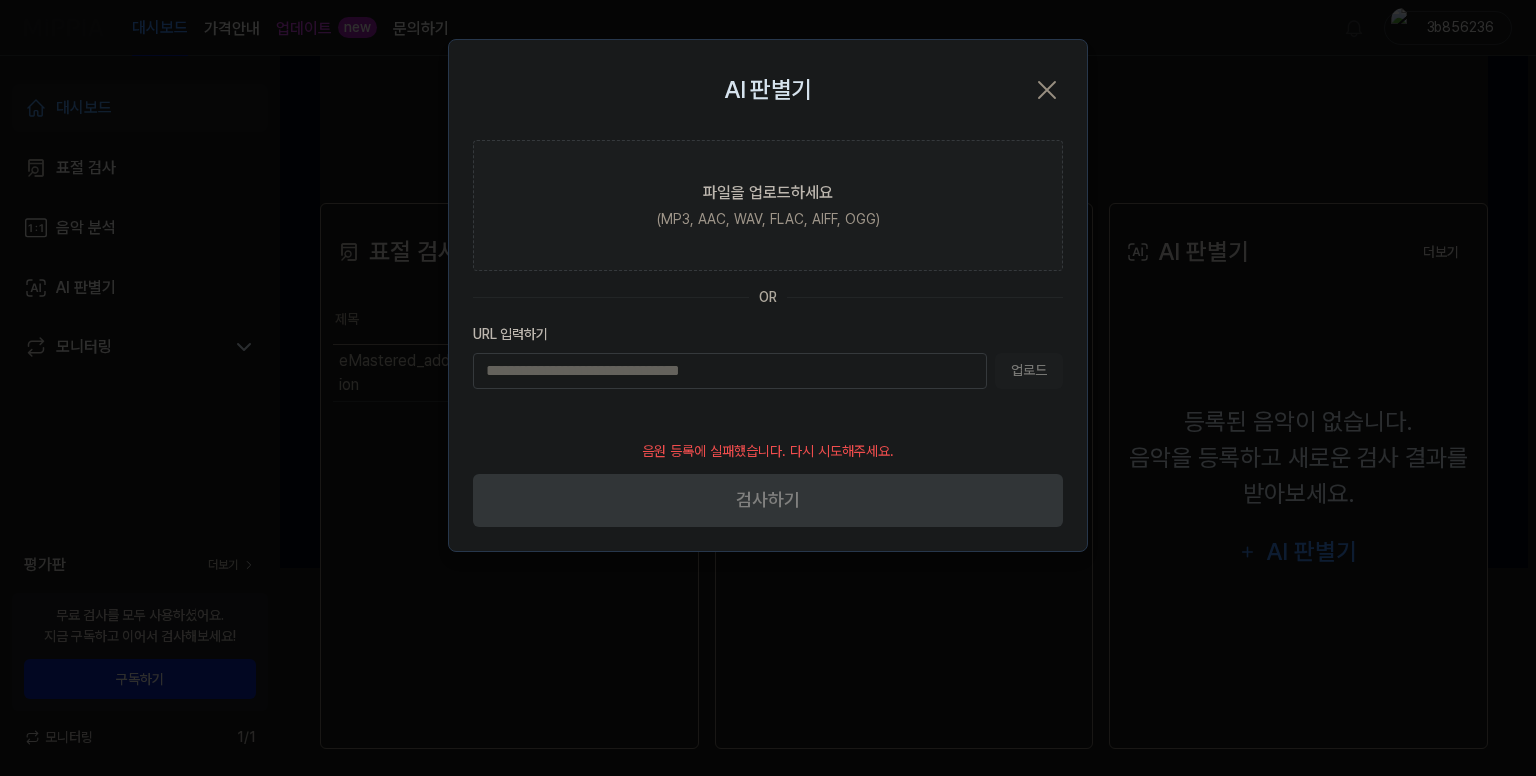 click 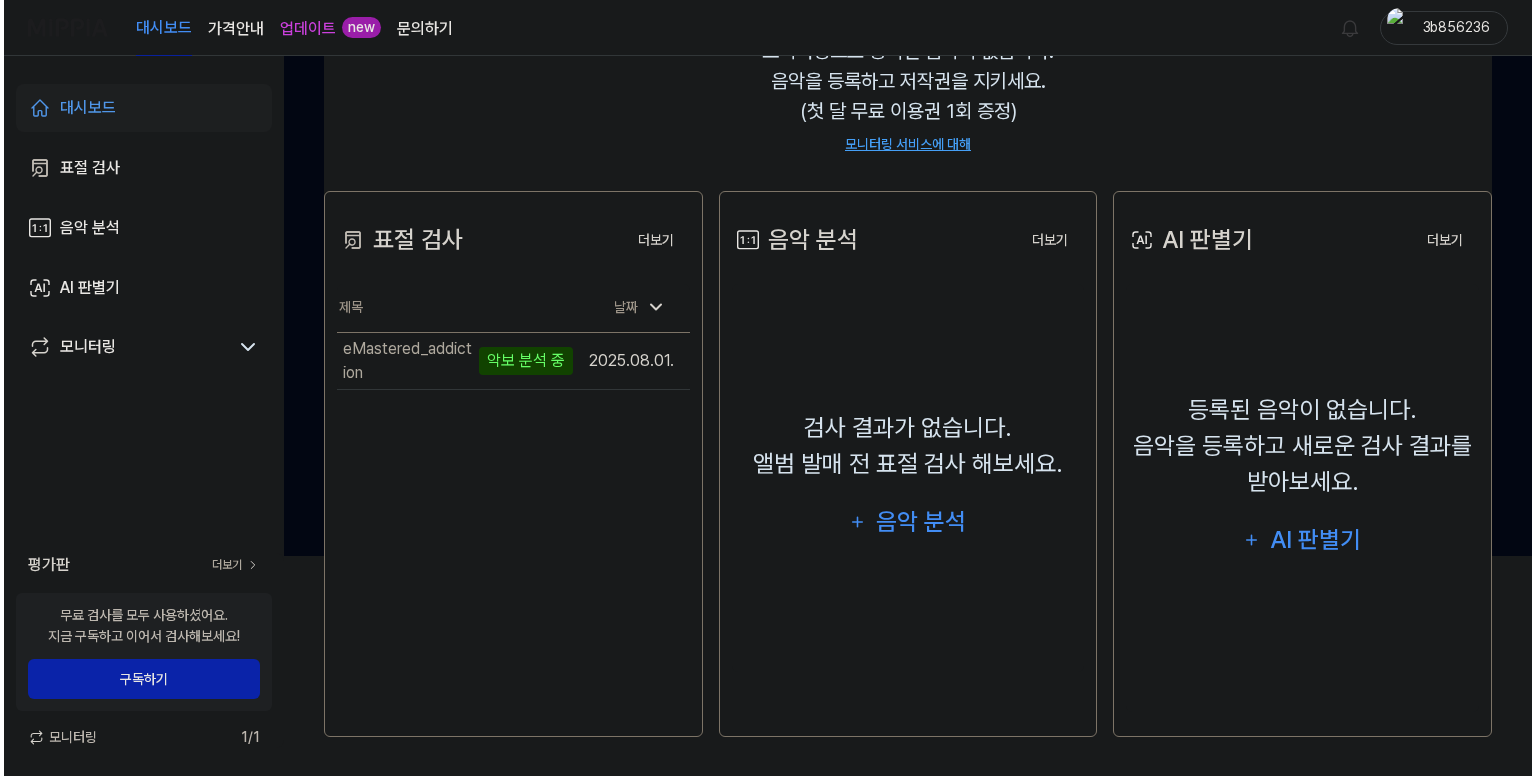 scroll, scrollTop: 0, scrollLeft: 0, axis: both 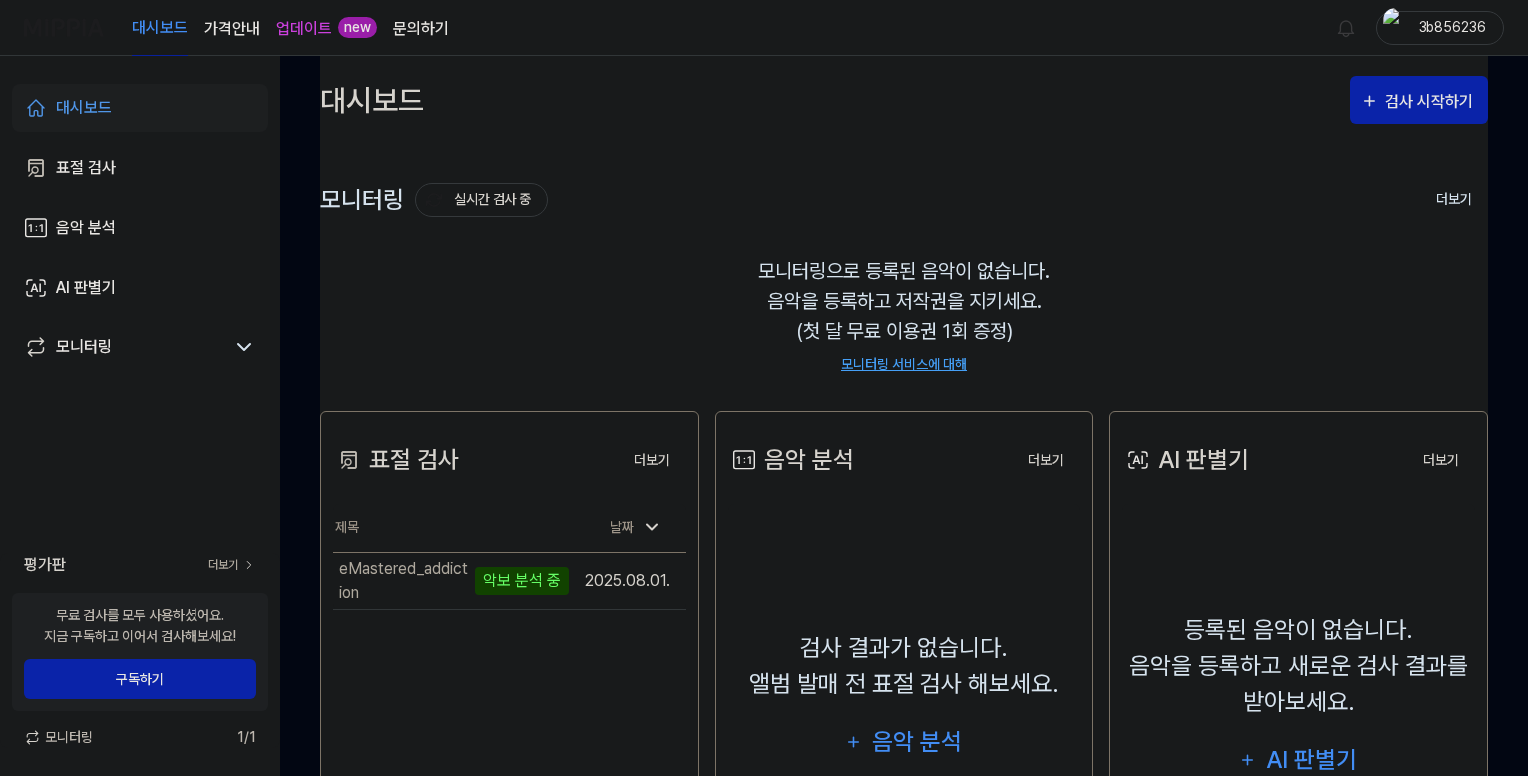click on "업데이트" at bounding box center [304, 29] 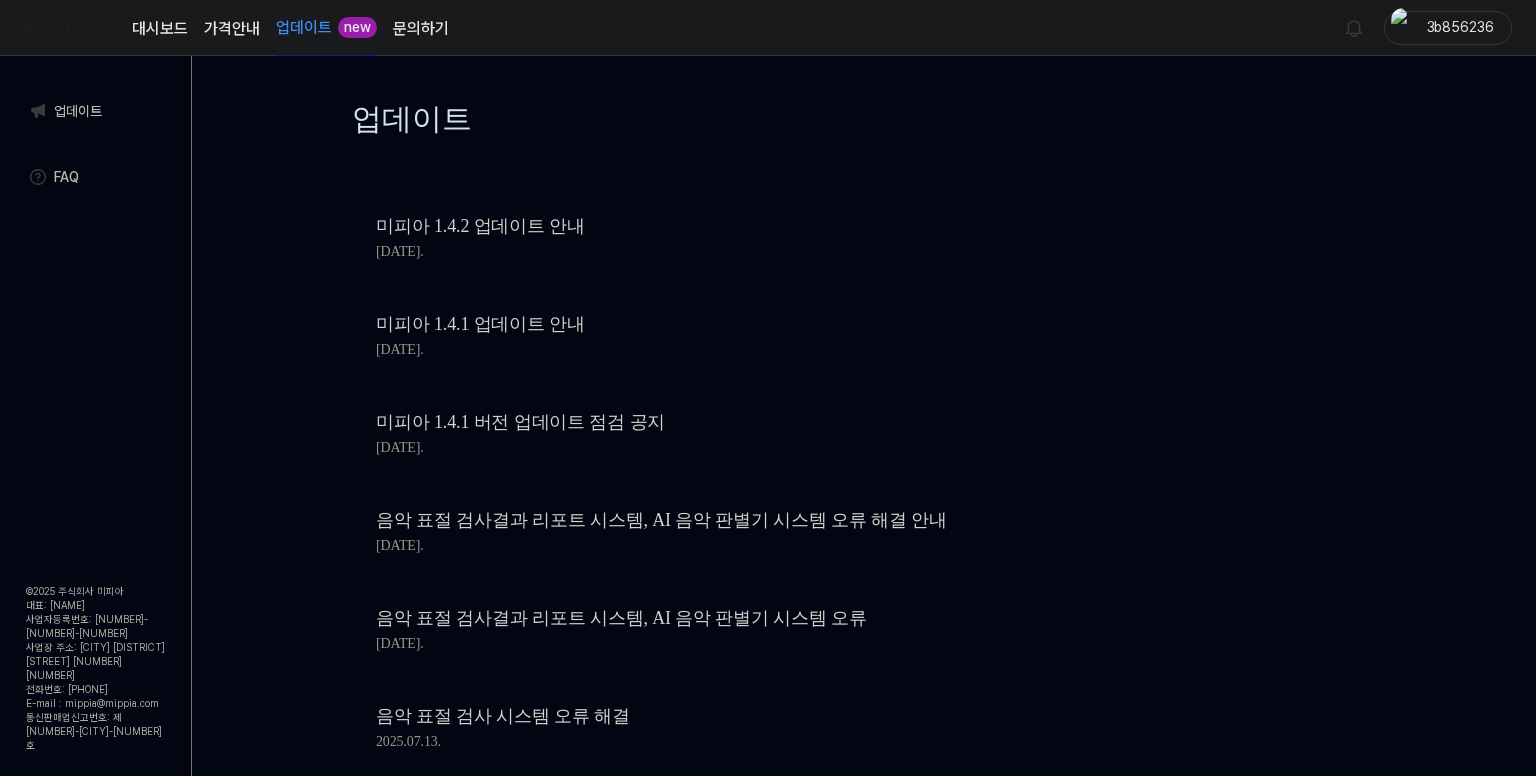 click on "미피아 1.4.2 업데이트 안내" at bounding box center (716, 226) 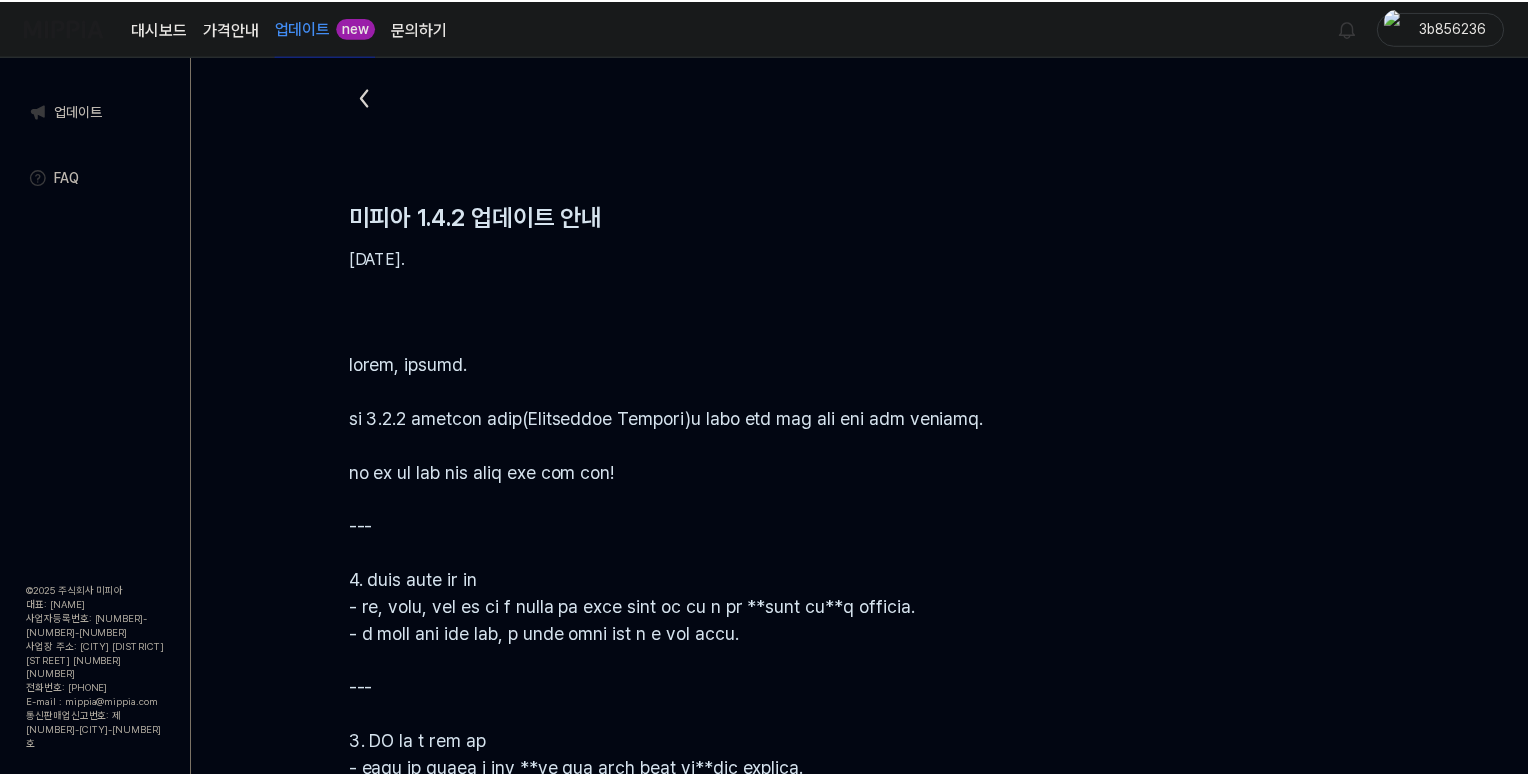 scroll, scrollTop: 0, scrollLeft: 0, axis: both 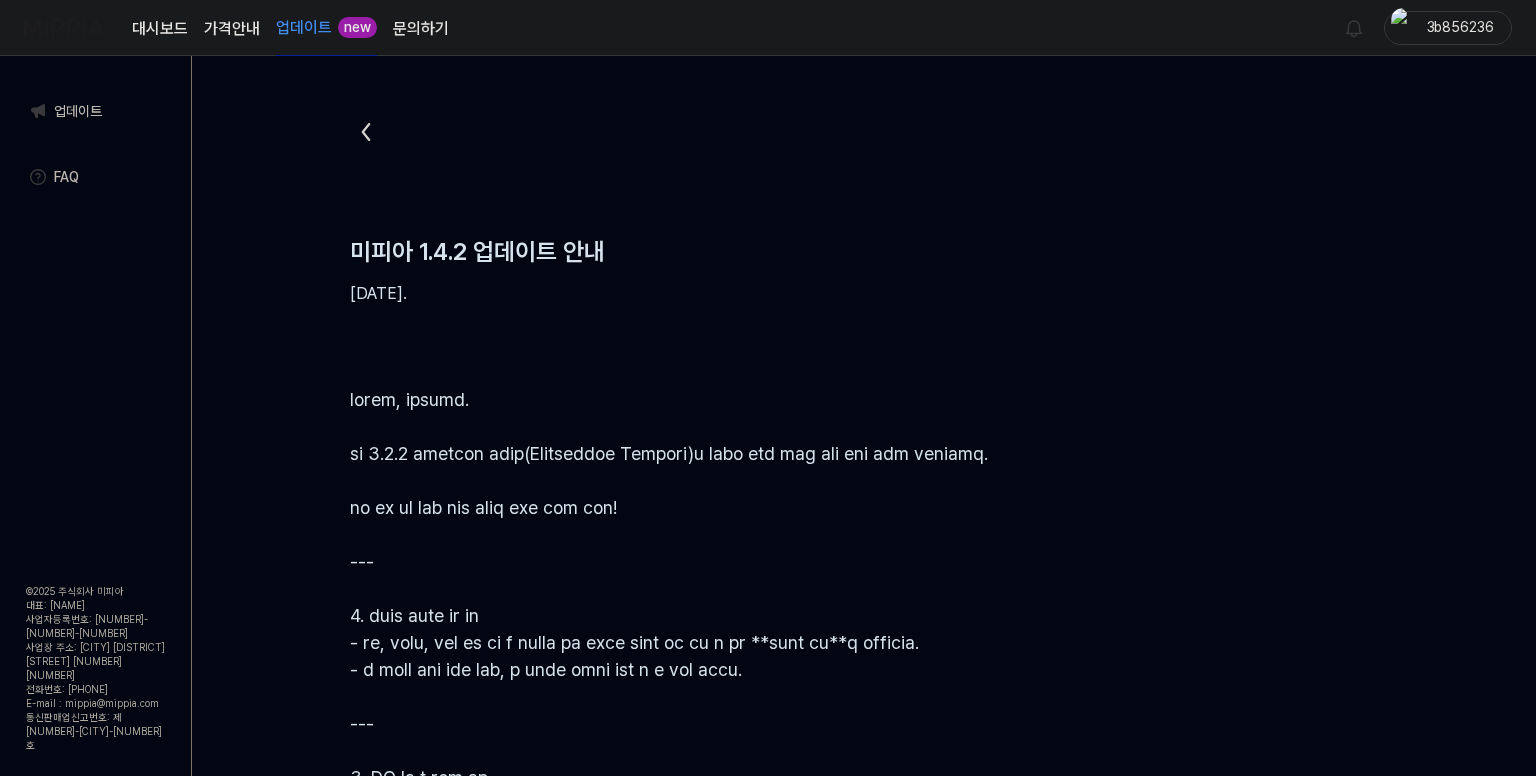 click 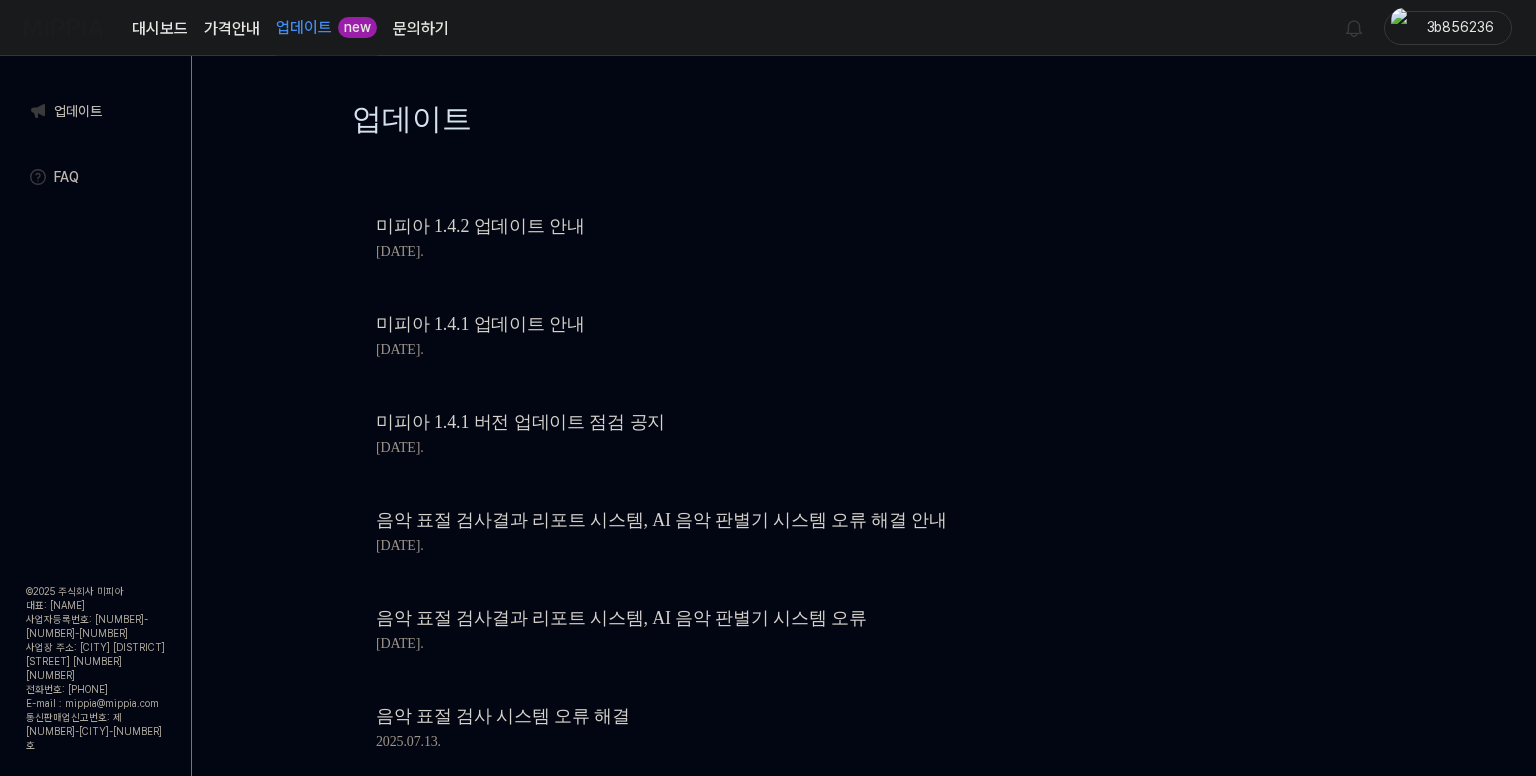 click on "대시보드" at bounding box center (160, 29) 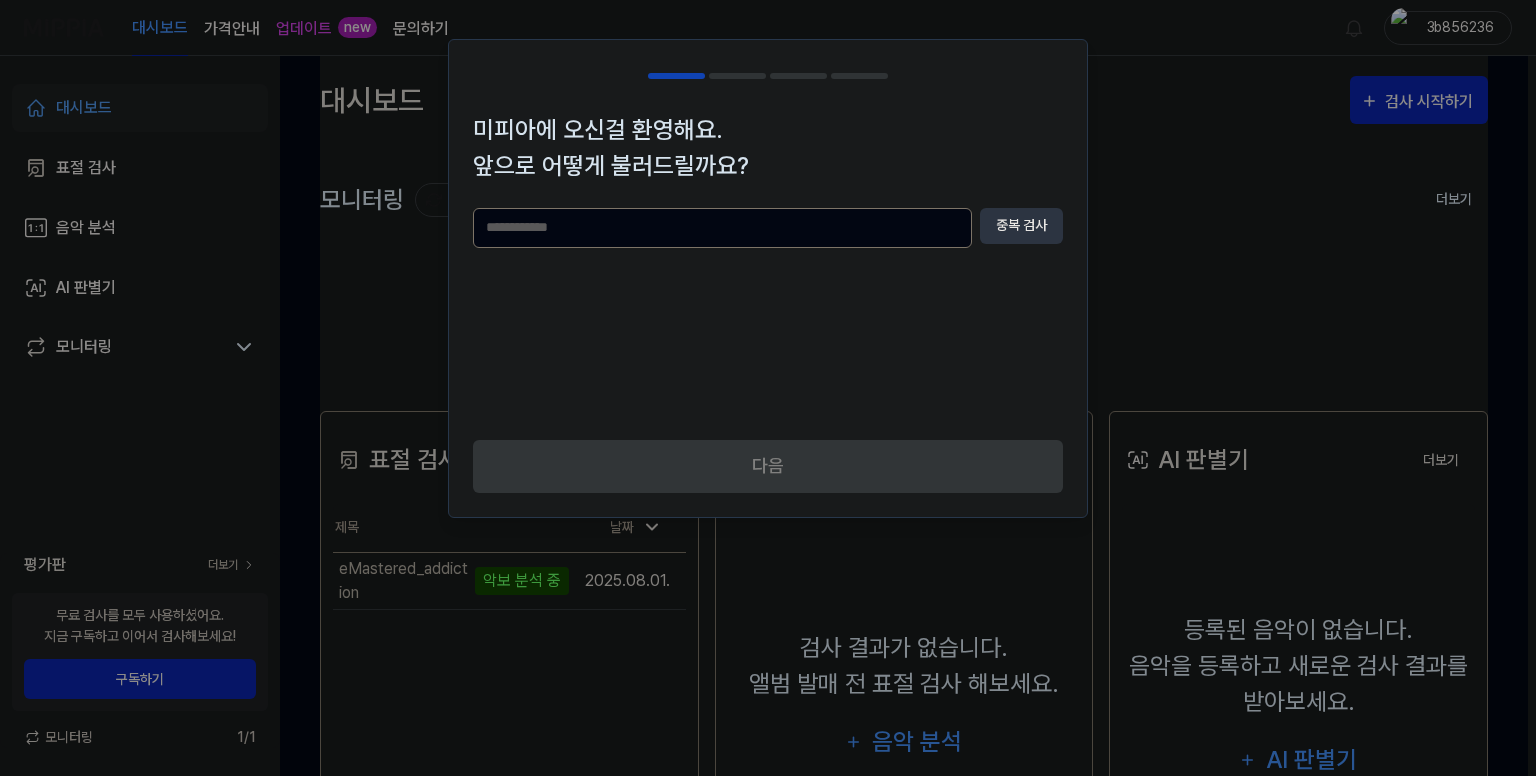 click at bounding box center (737, 76) 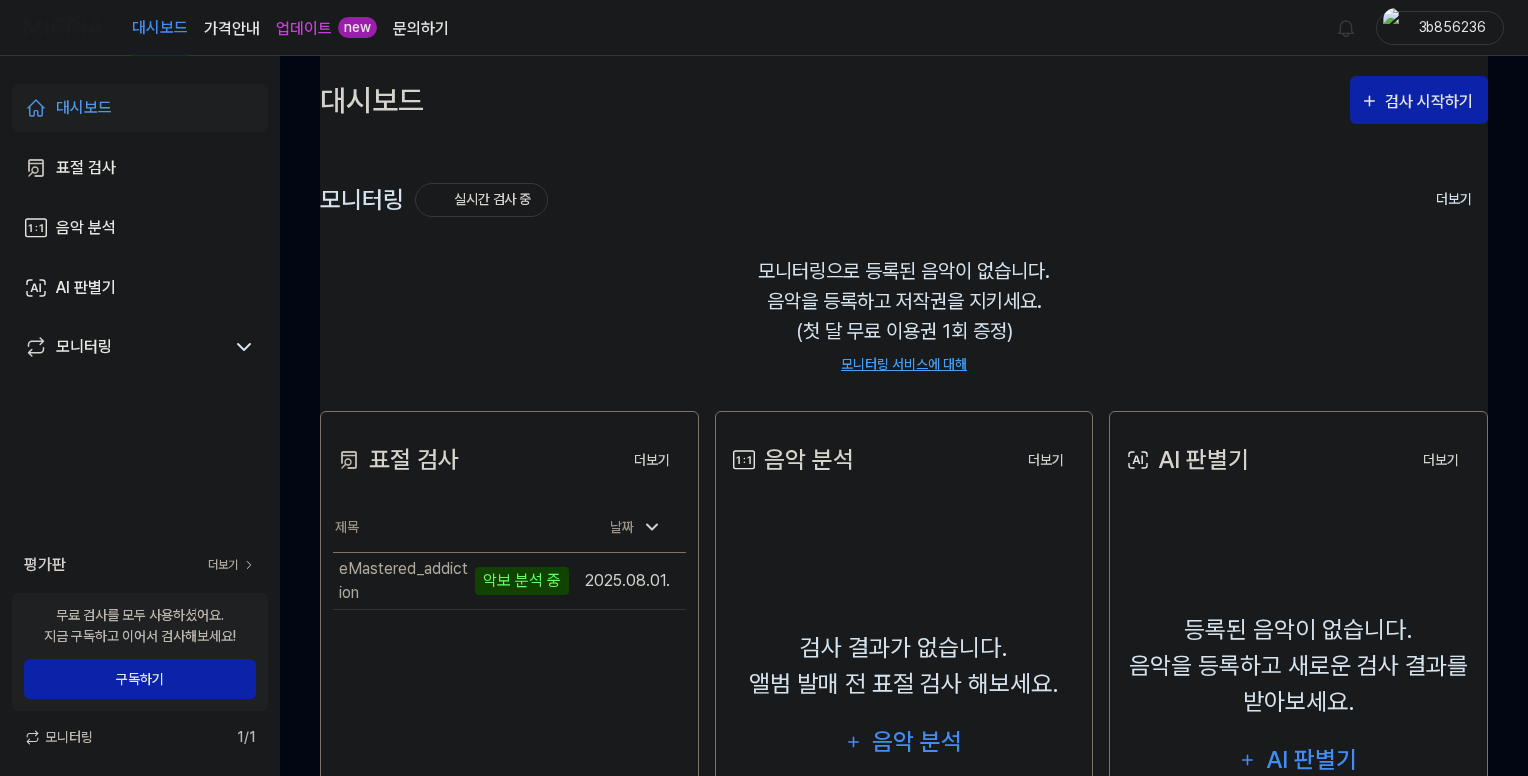 click on "문의하기" at bounding box center (421, 29) 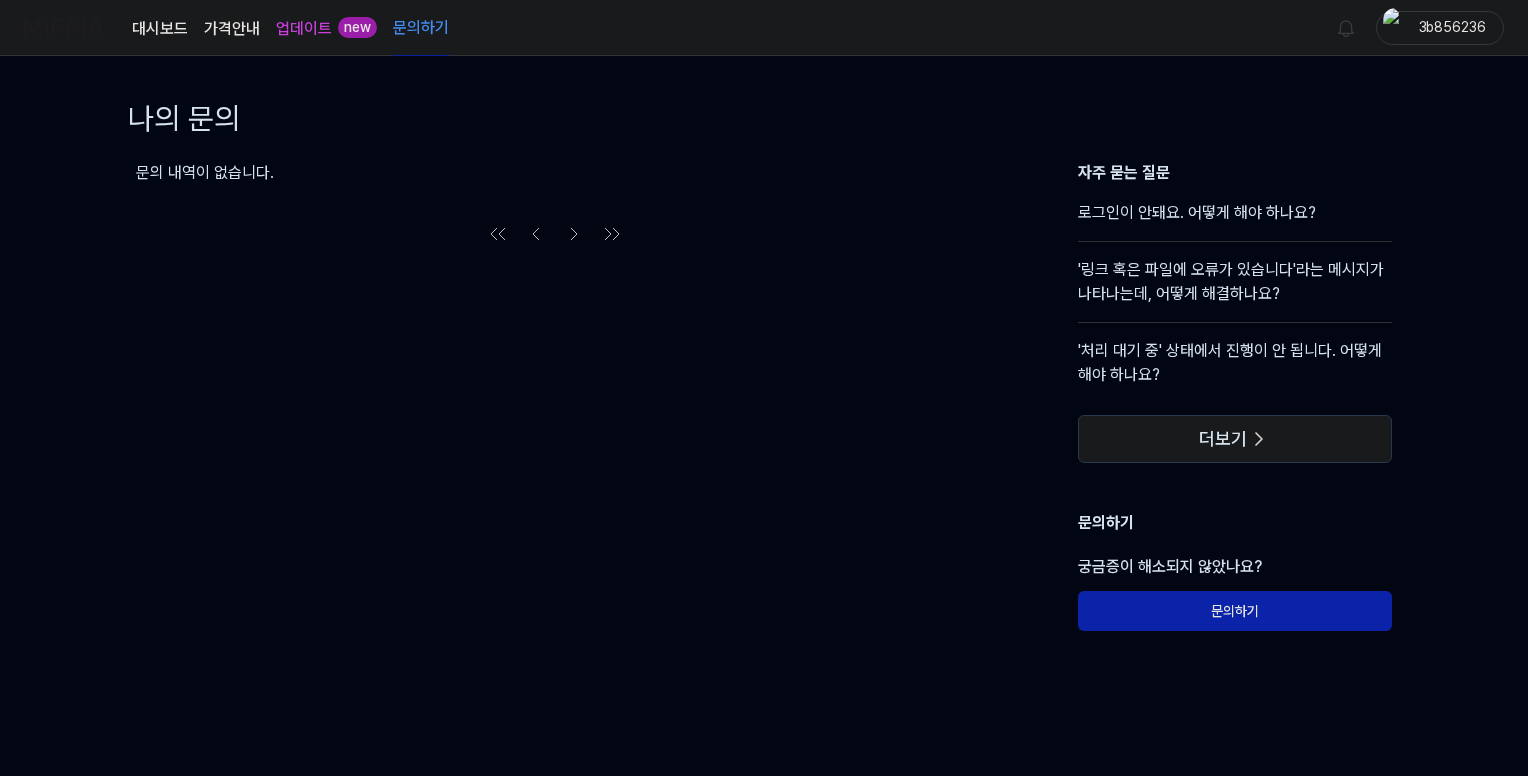 click on "가격안내" at bounding box center [232, 29] 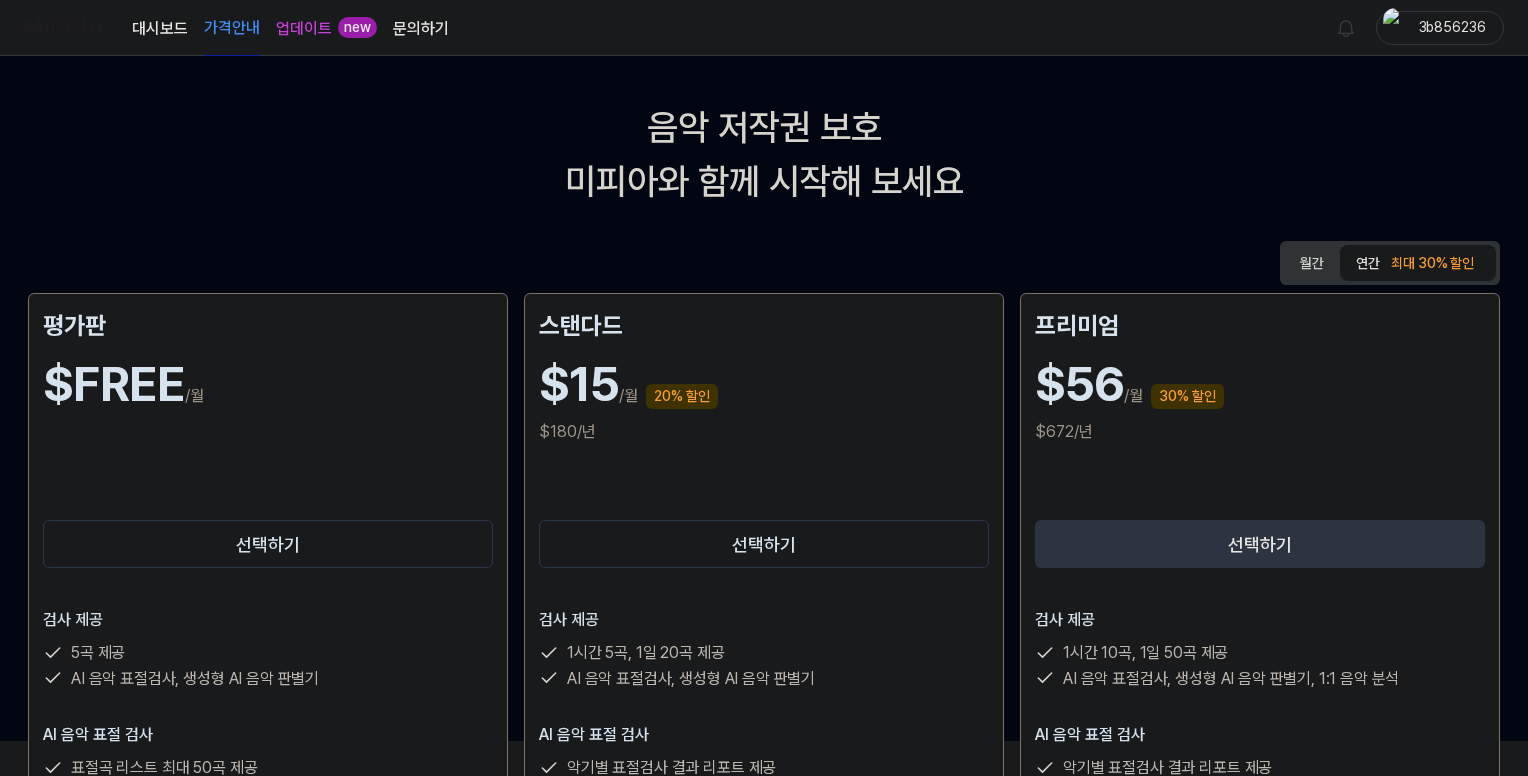 scroll, scrollTop: 0, scrollLeft: 0, axis: both 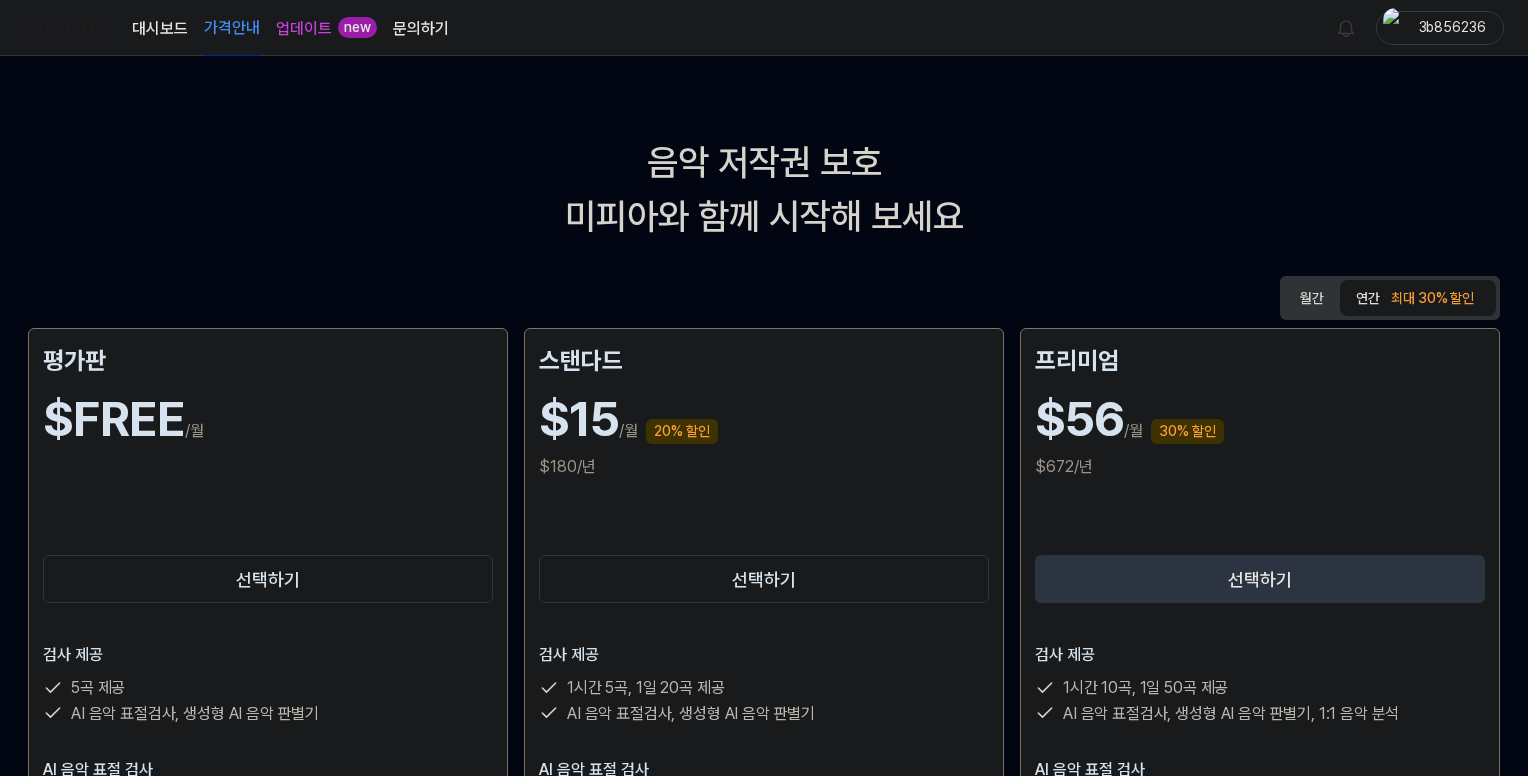 click on "대시보드" at bounding box center [160, 29] 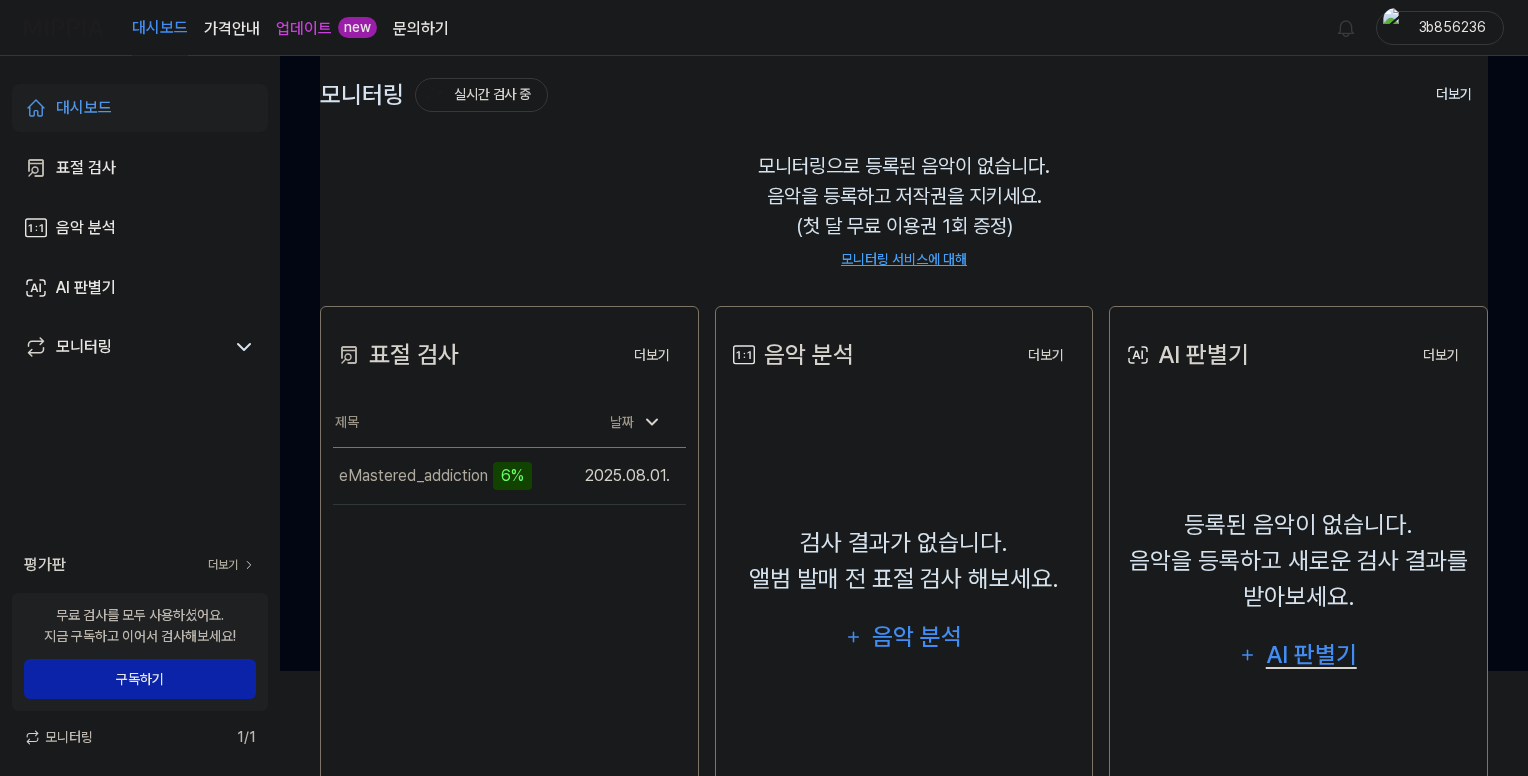 scroll, scrollTop: 220, scrollLeft: 0, axis: vertical 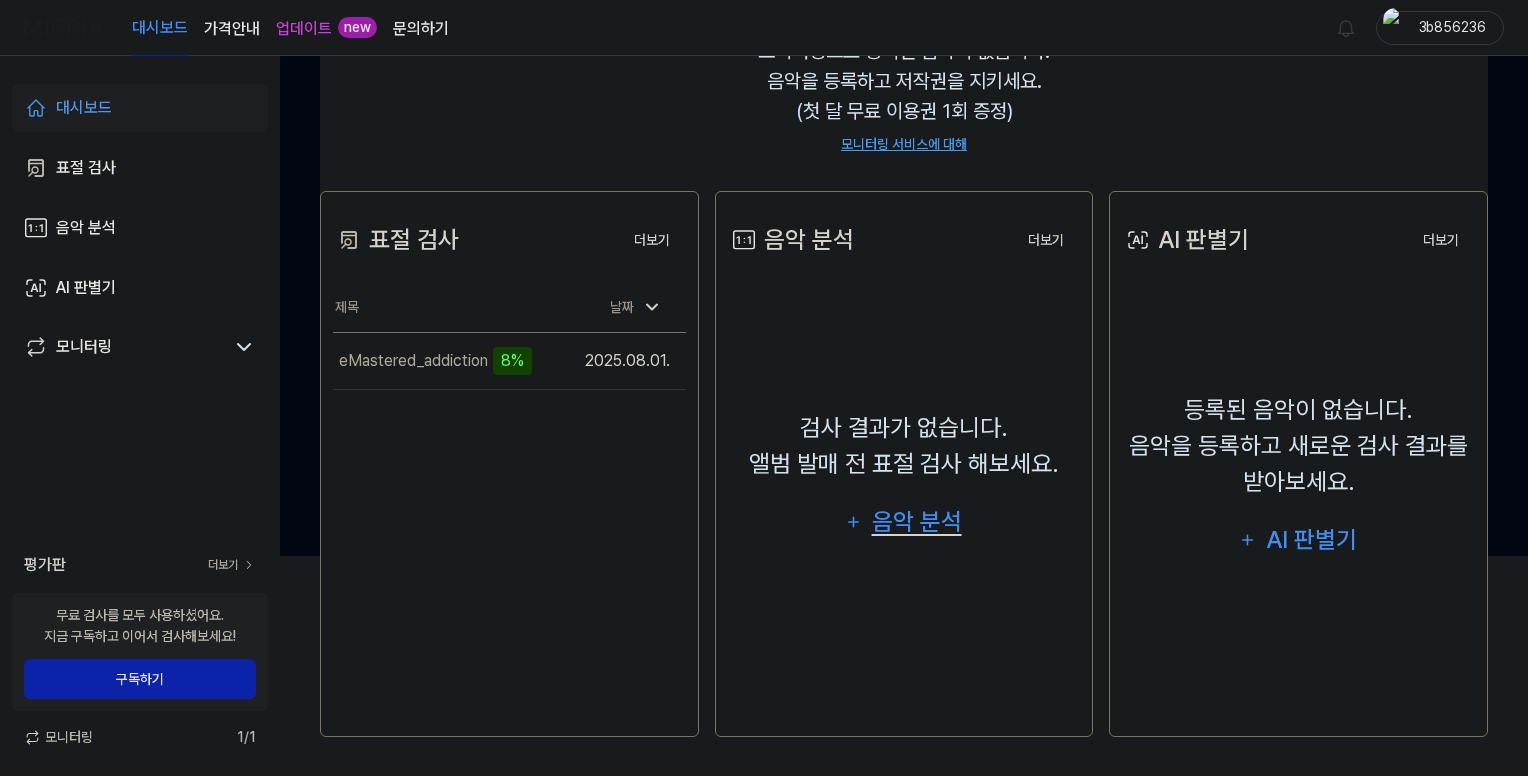 click on "음악 분석" at bounding box center (916, 522) 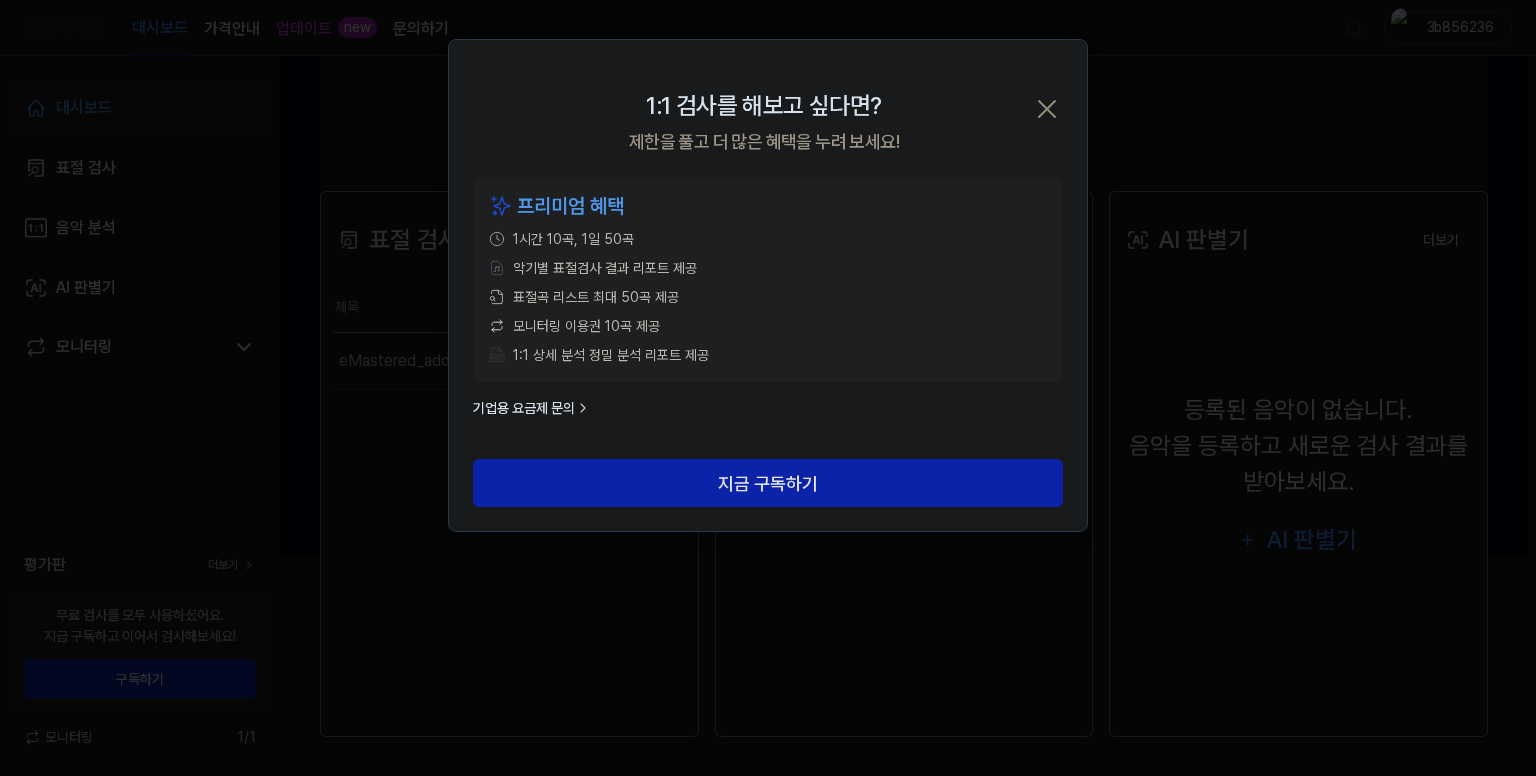 drag, startPoint x: 1036, startPoint y: 109, endPoint x: 1132, endPoint y: 227, distance: 152.11838 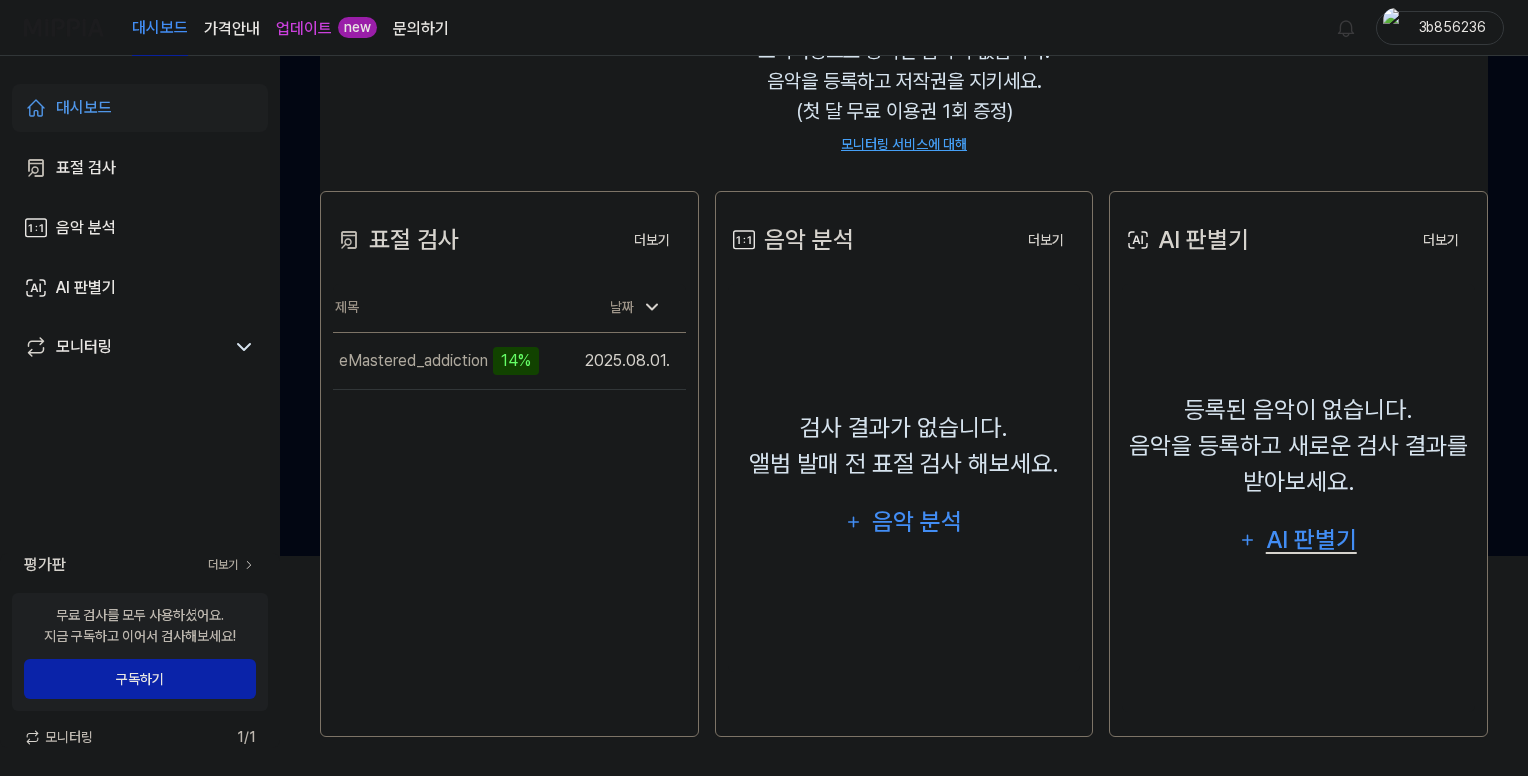 click on "AI 판별기" at bounding box center [1311, 540] 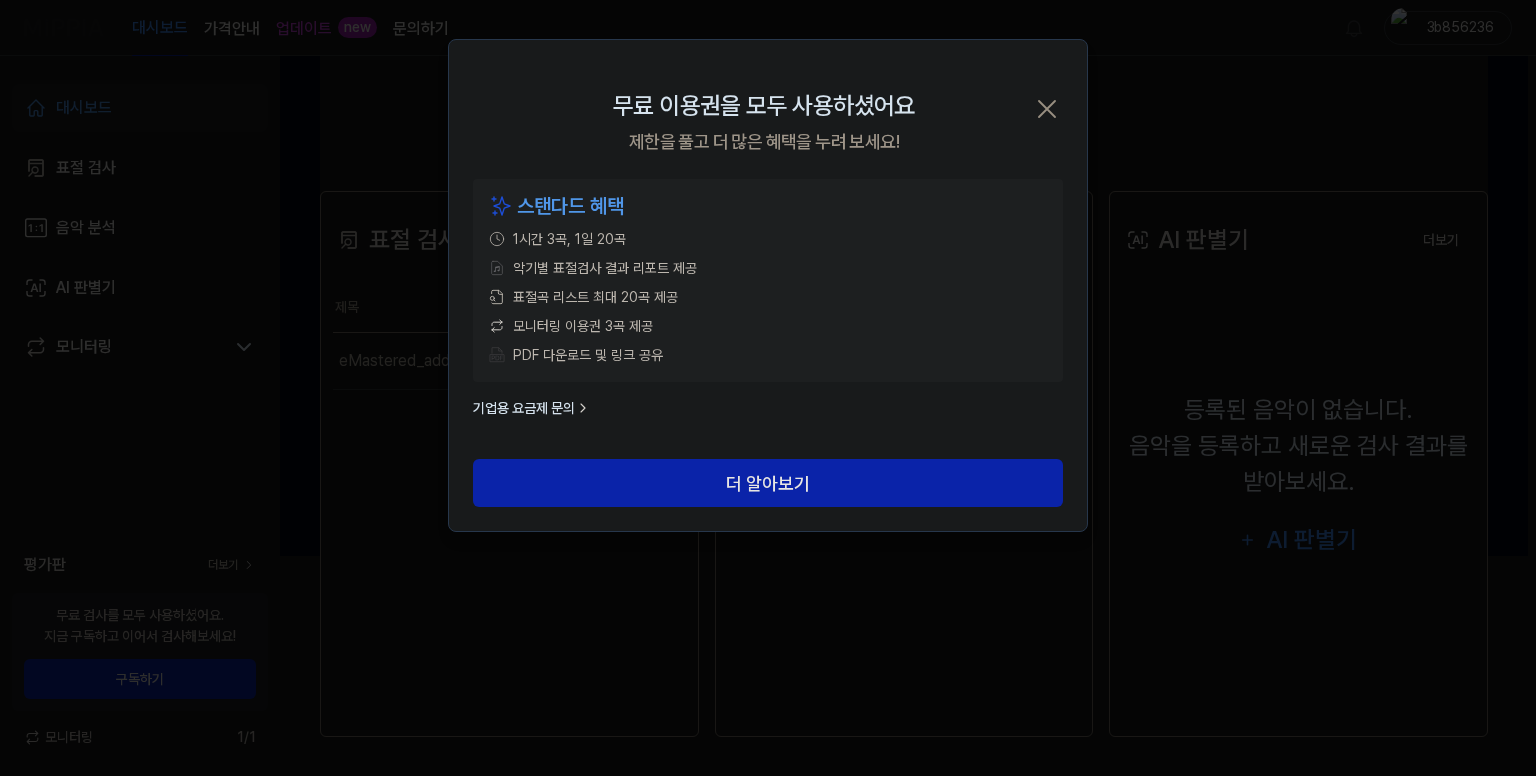 click 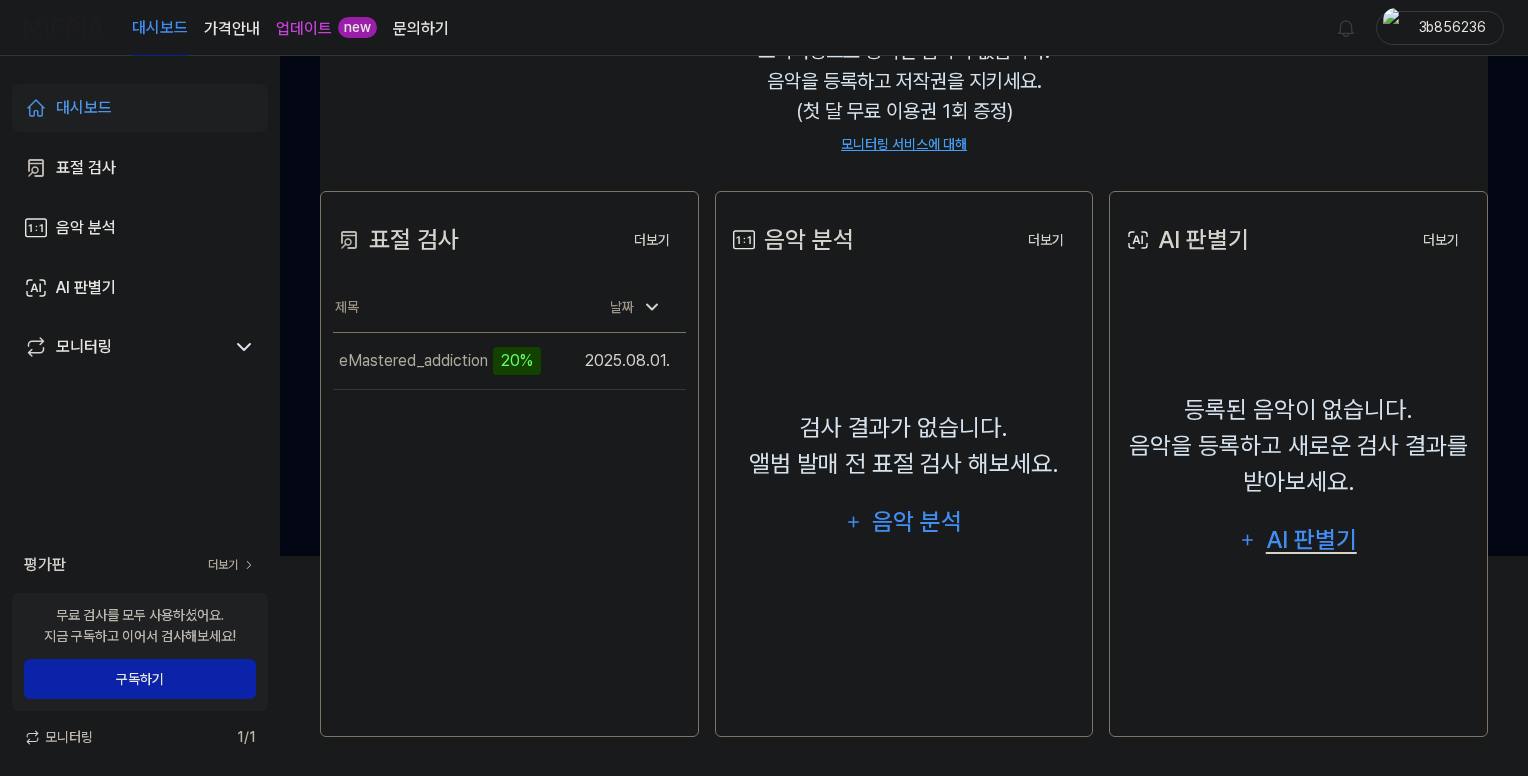 click on "AI 판별기" at bounding box center (1311, 540) 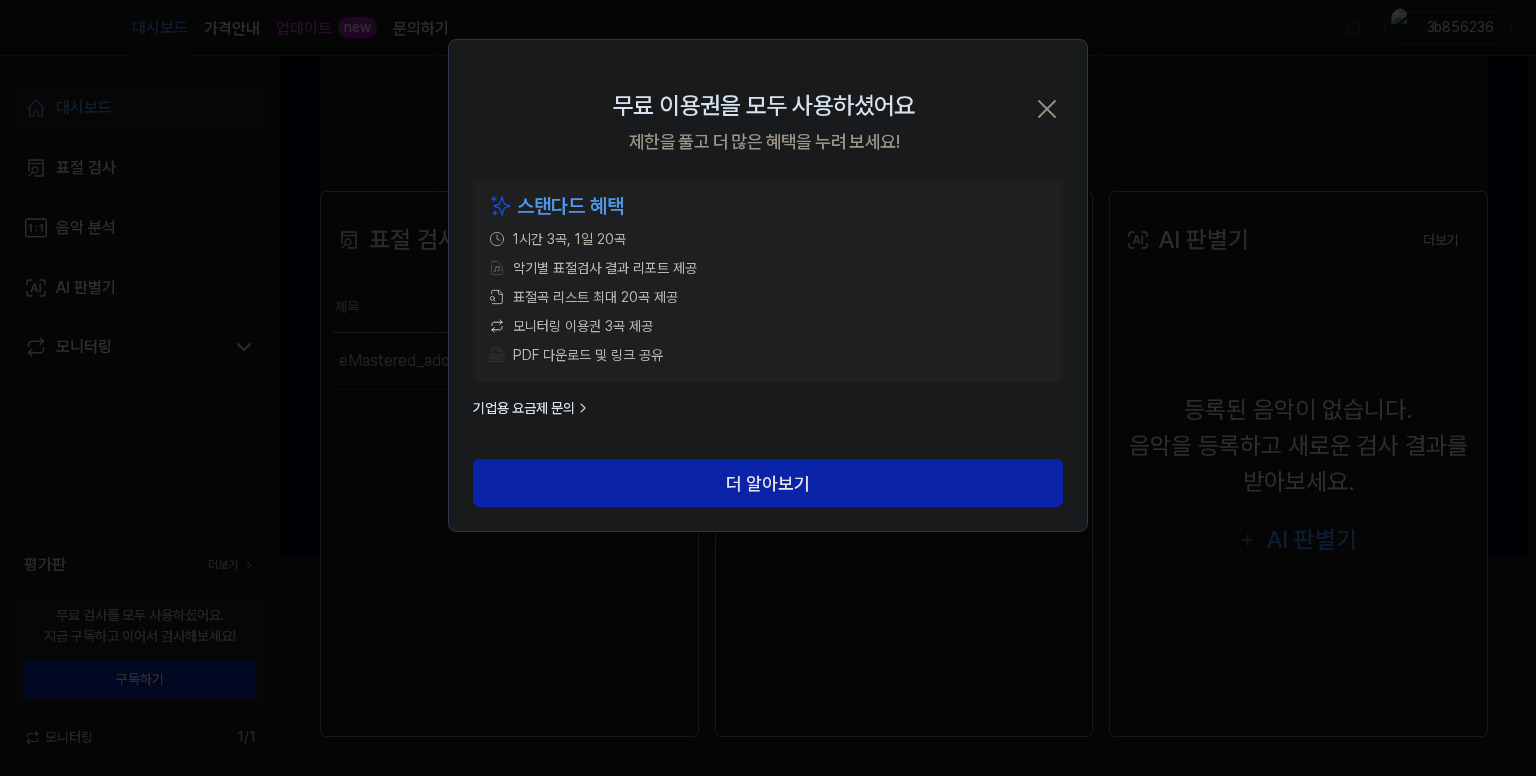 click 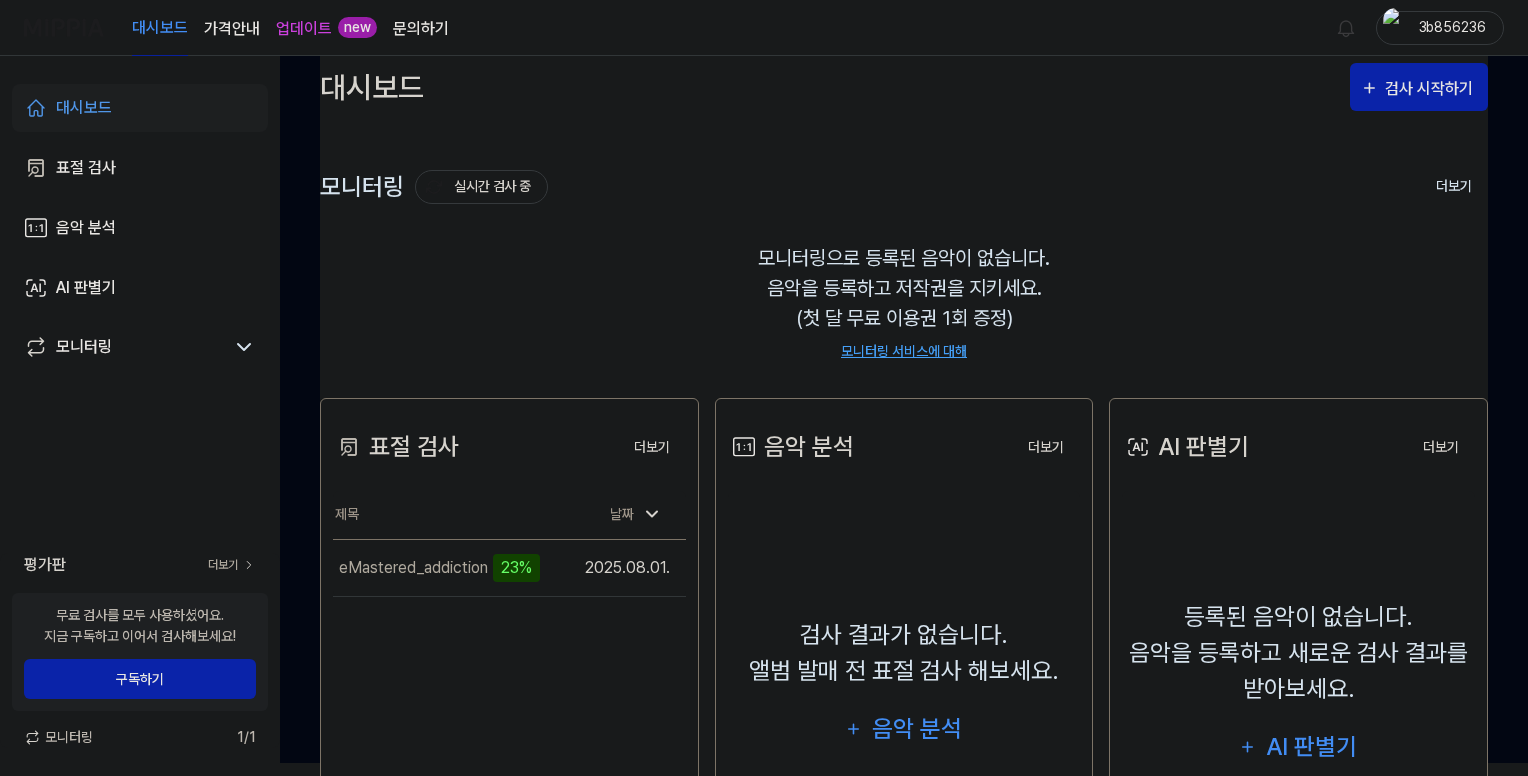 scroll, scrollTop: 0, scrollLeft: 0, axis: both 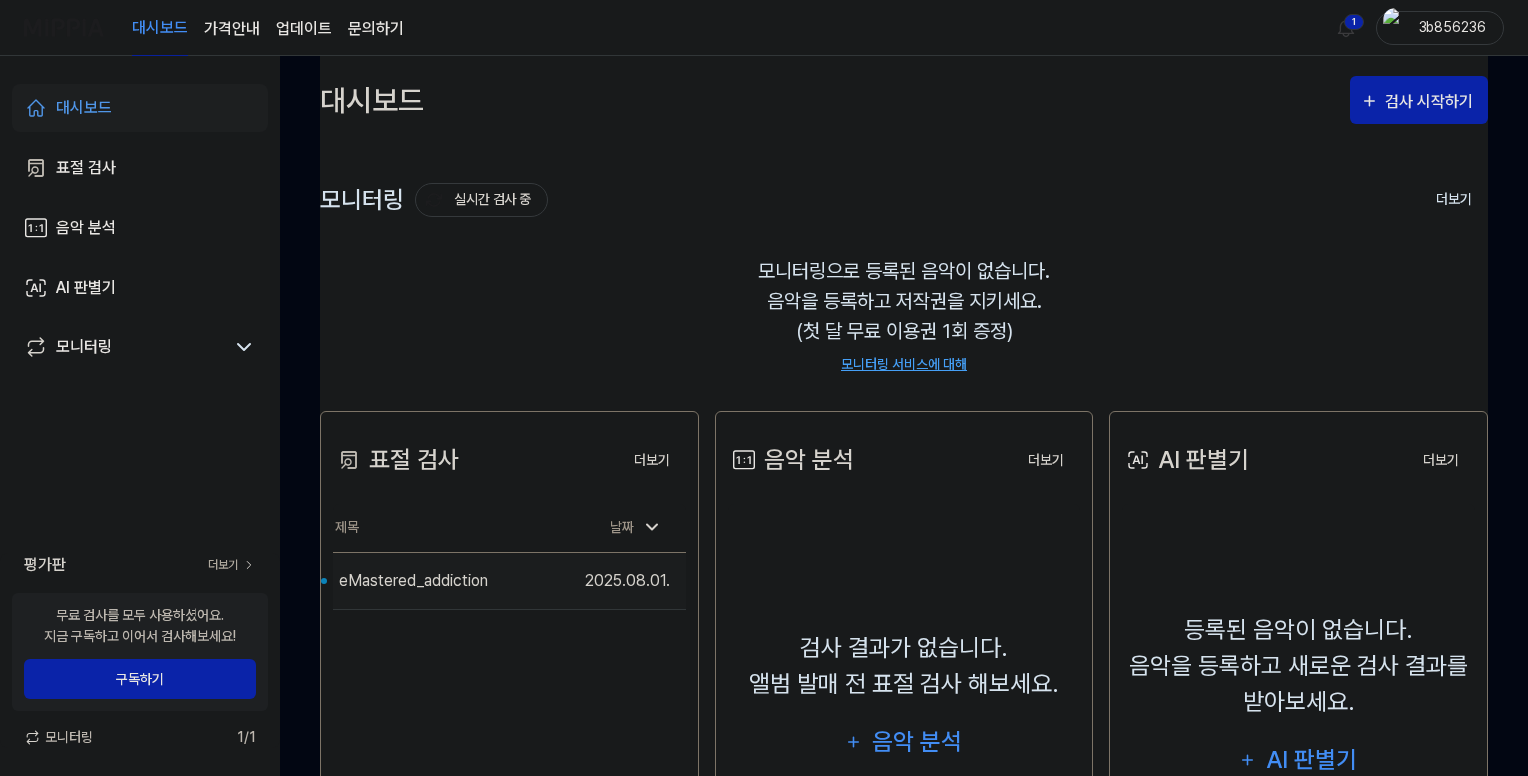 click on "eMastered_addiction" at bounding box center [413, 581] 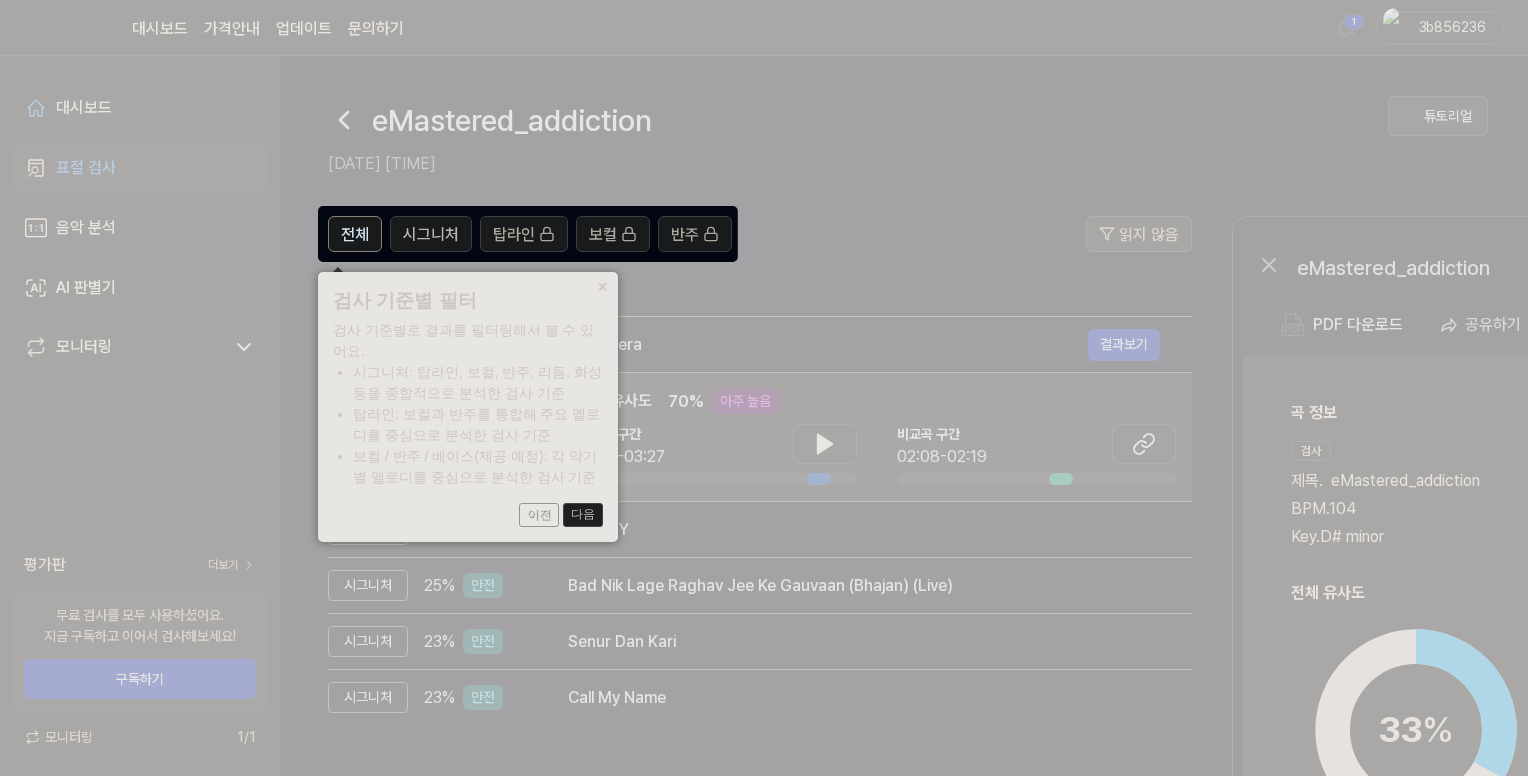 click on "다음" at bounding box center (583, 515) 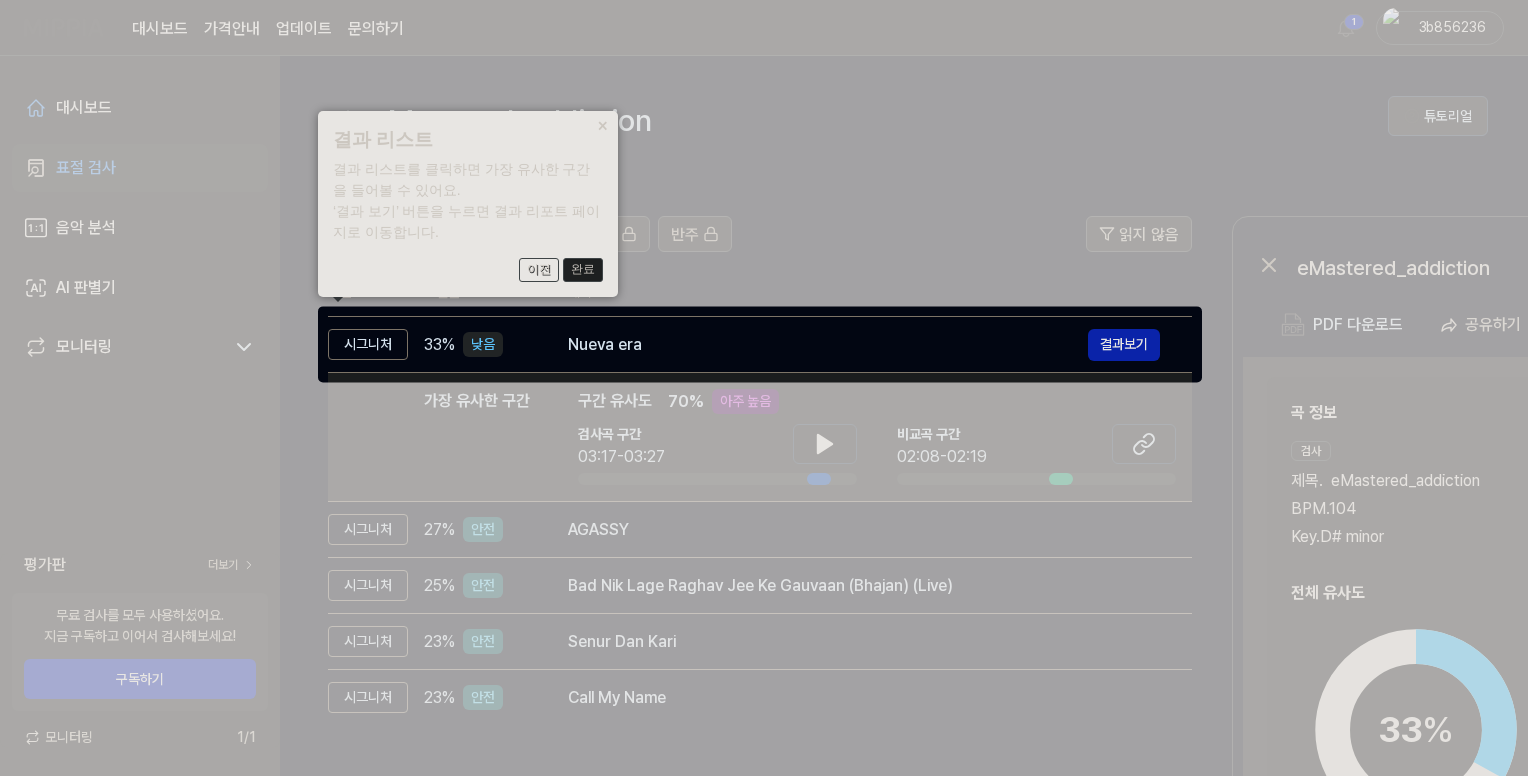 click on "완료" at bounding box center [583, 270] 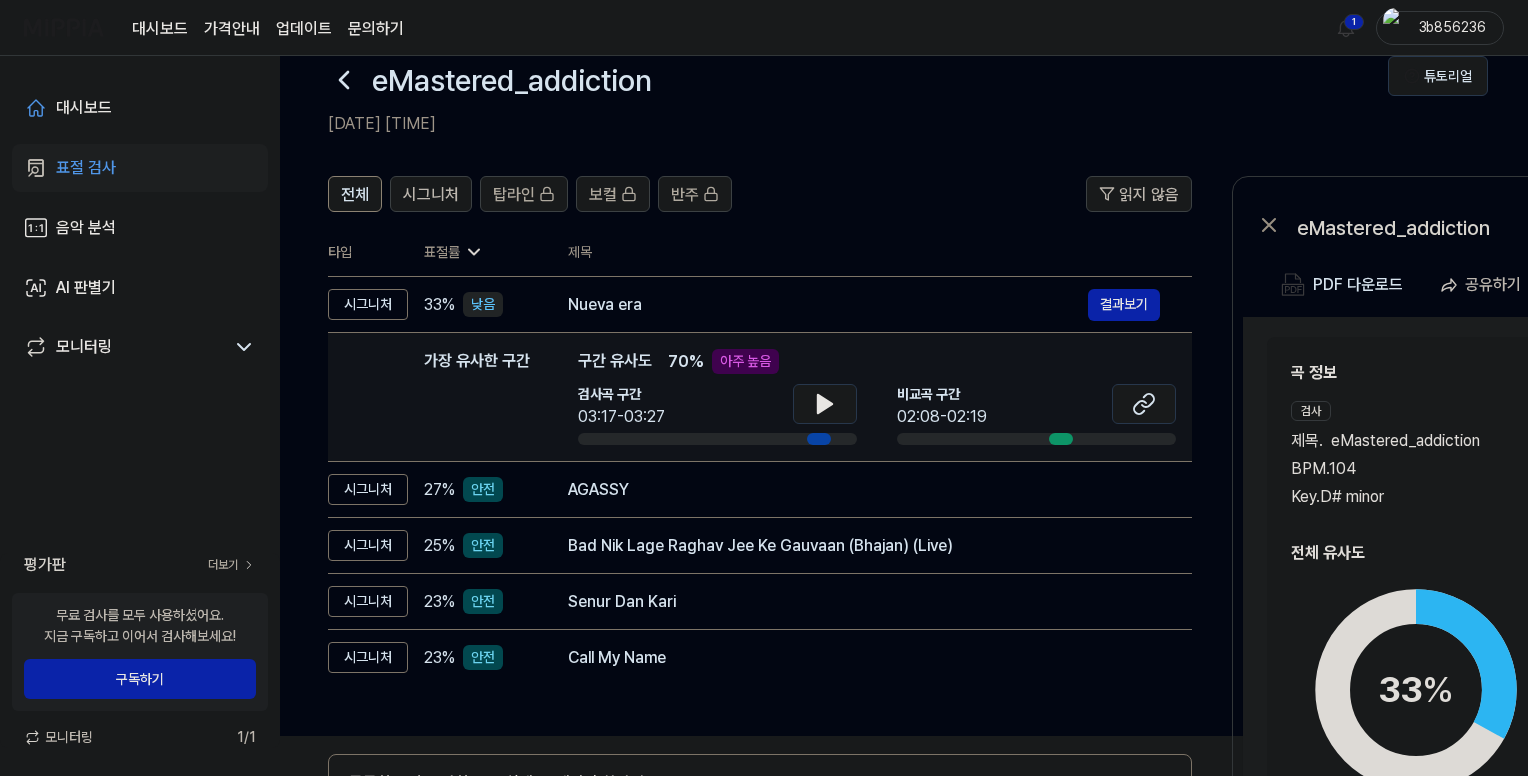 scroll, scrollTop: 32, scrollLeft: 0, axis: vertical 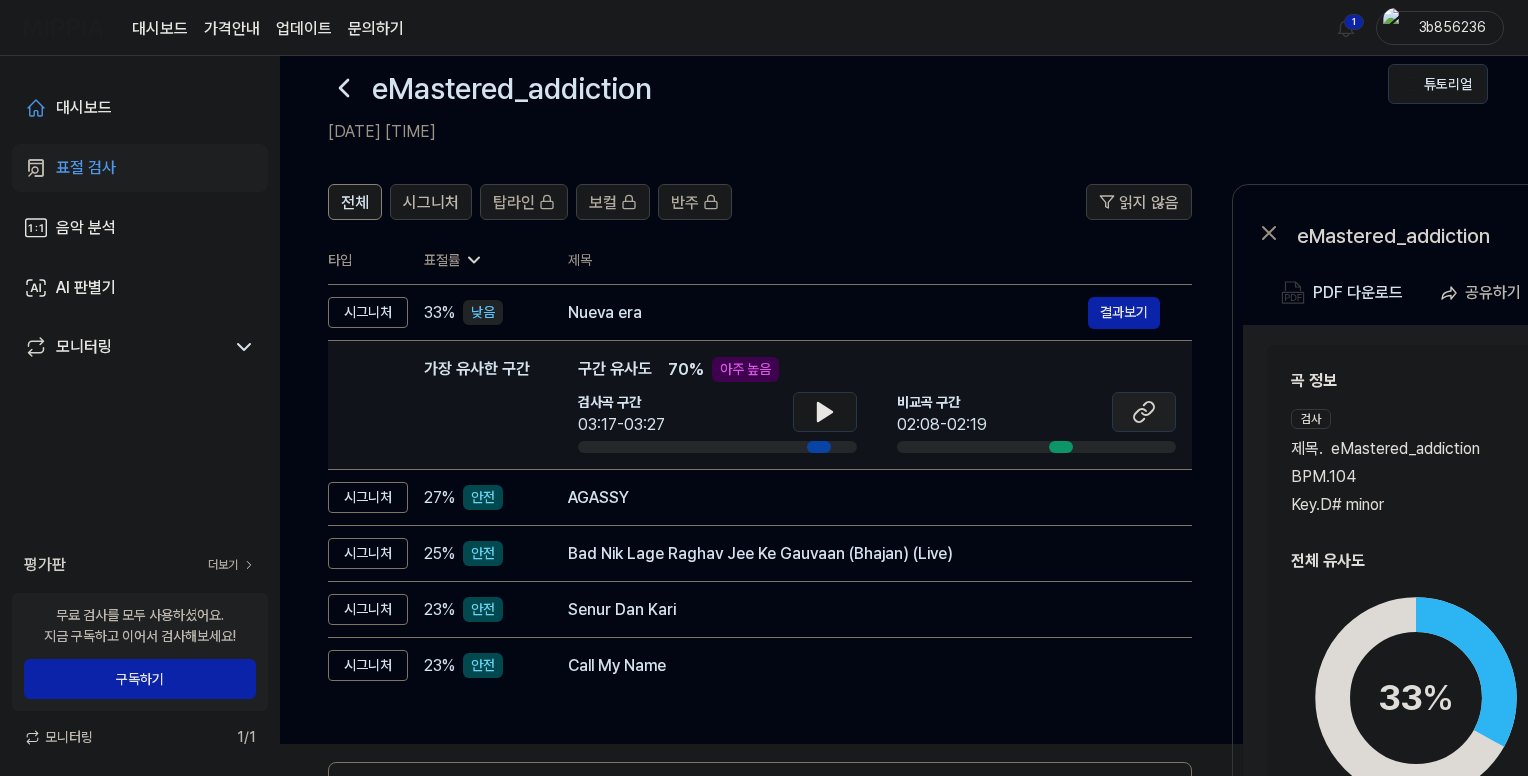 click 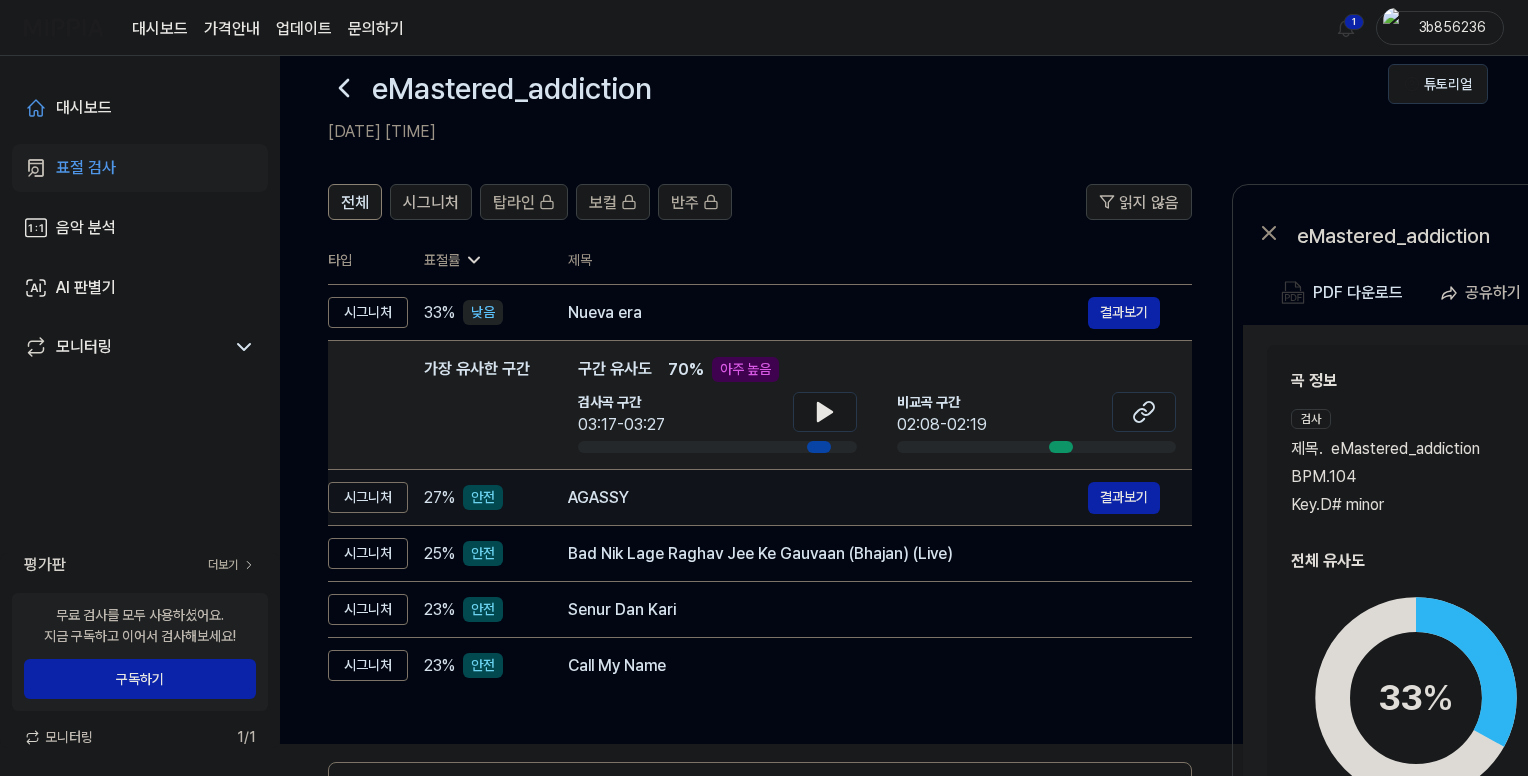 click on "AGASSY" at bounding box center [828, 498] 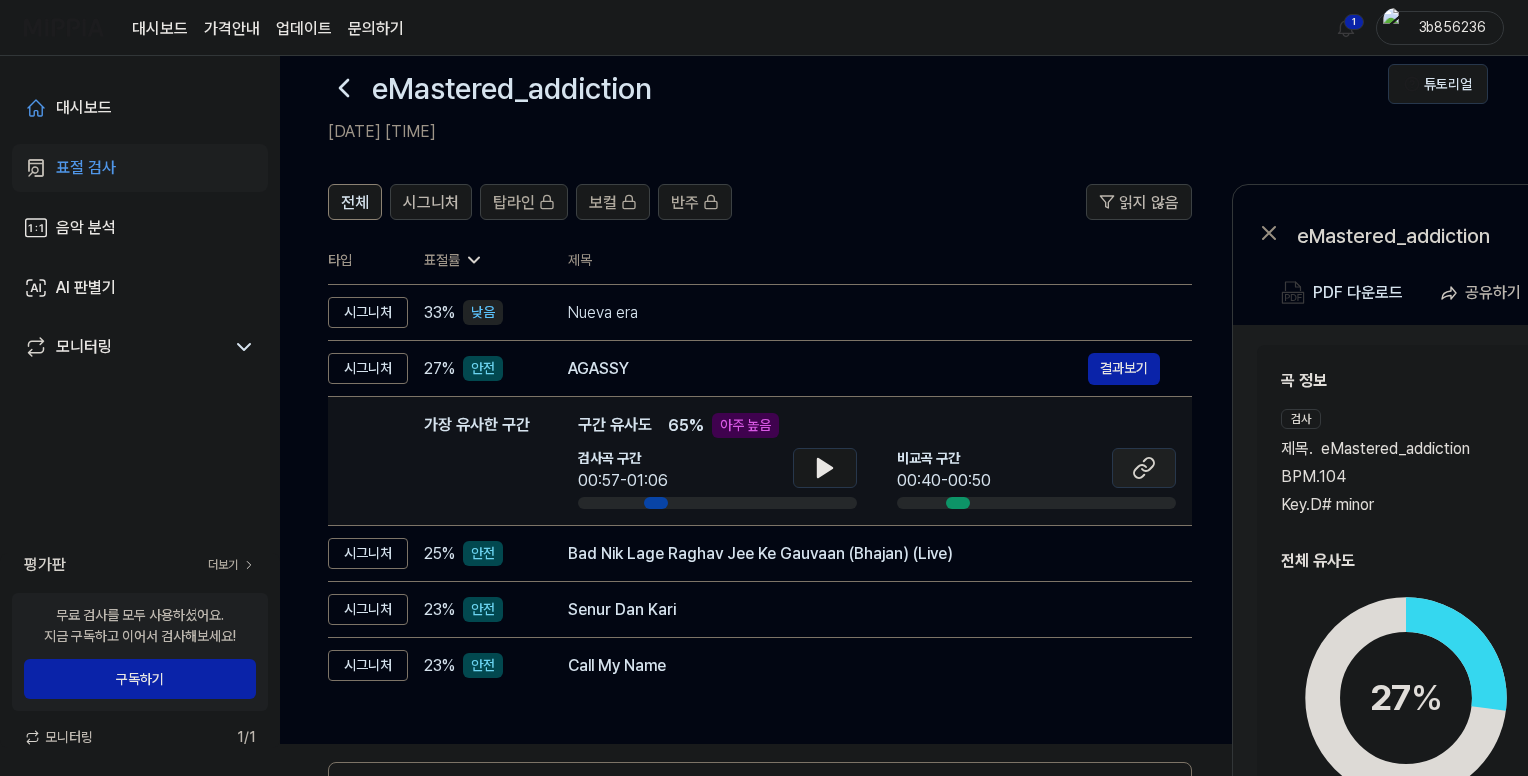 click 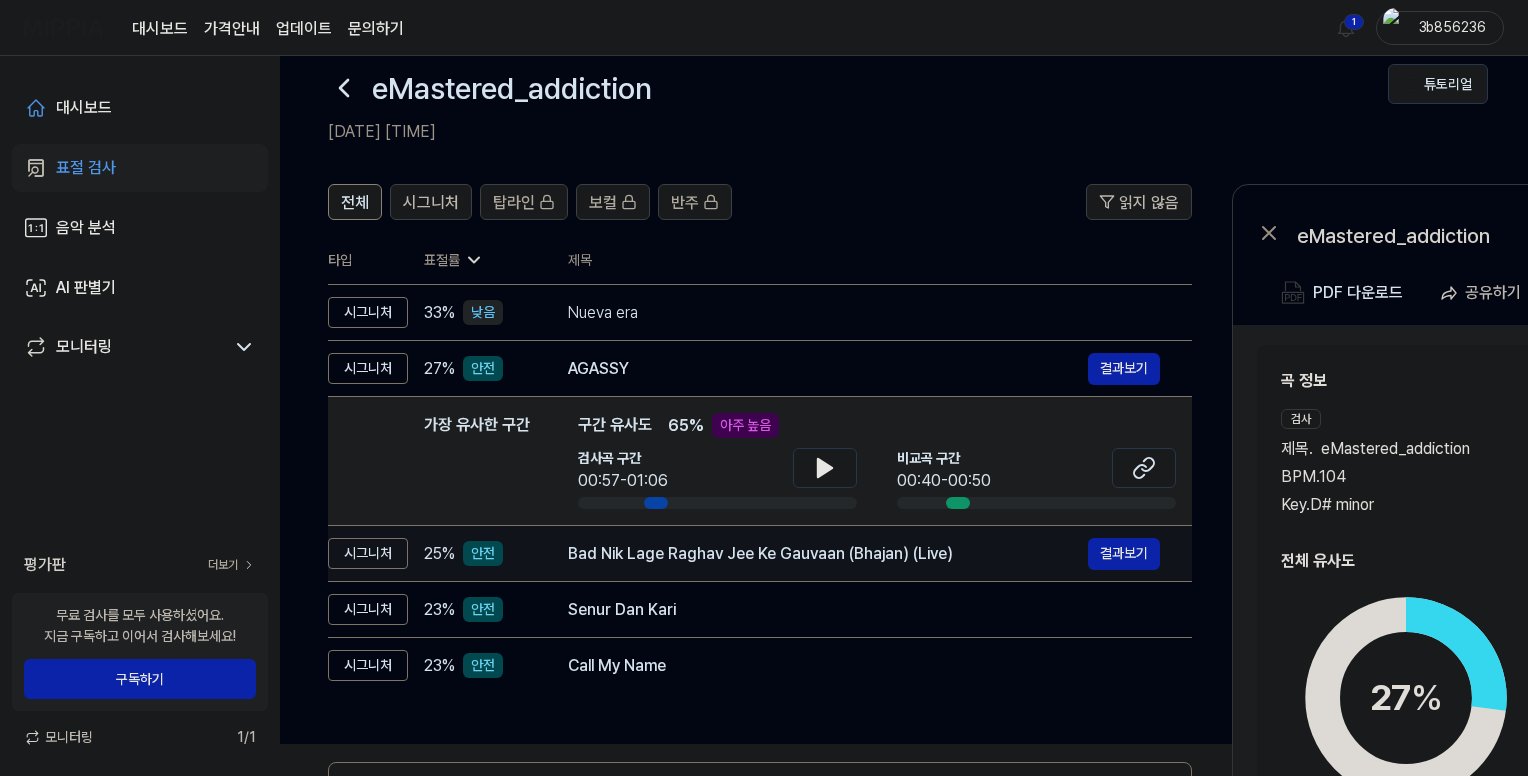 click on "Bad Nik Lage Raghav Jee Ke Gauvaan (Bhajan) (Live)" at bounding box center (828, 554) 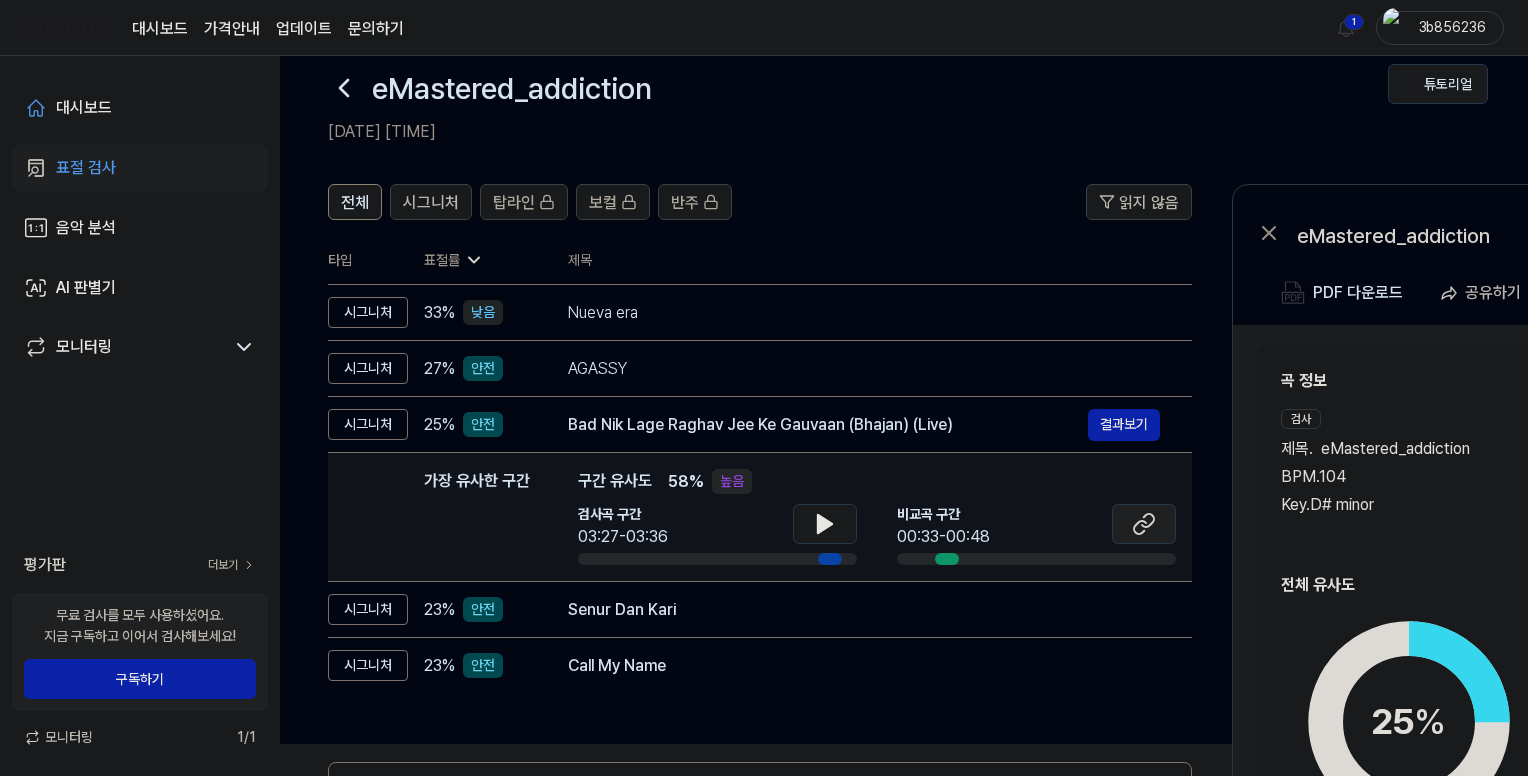 click 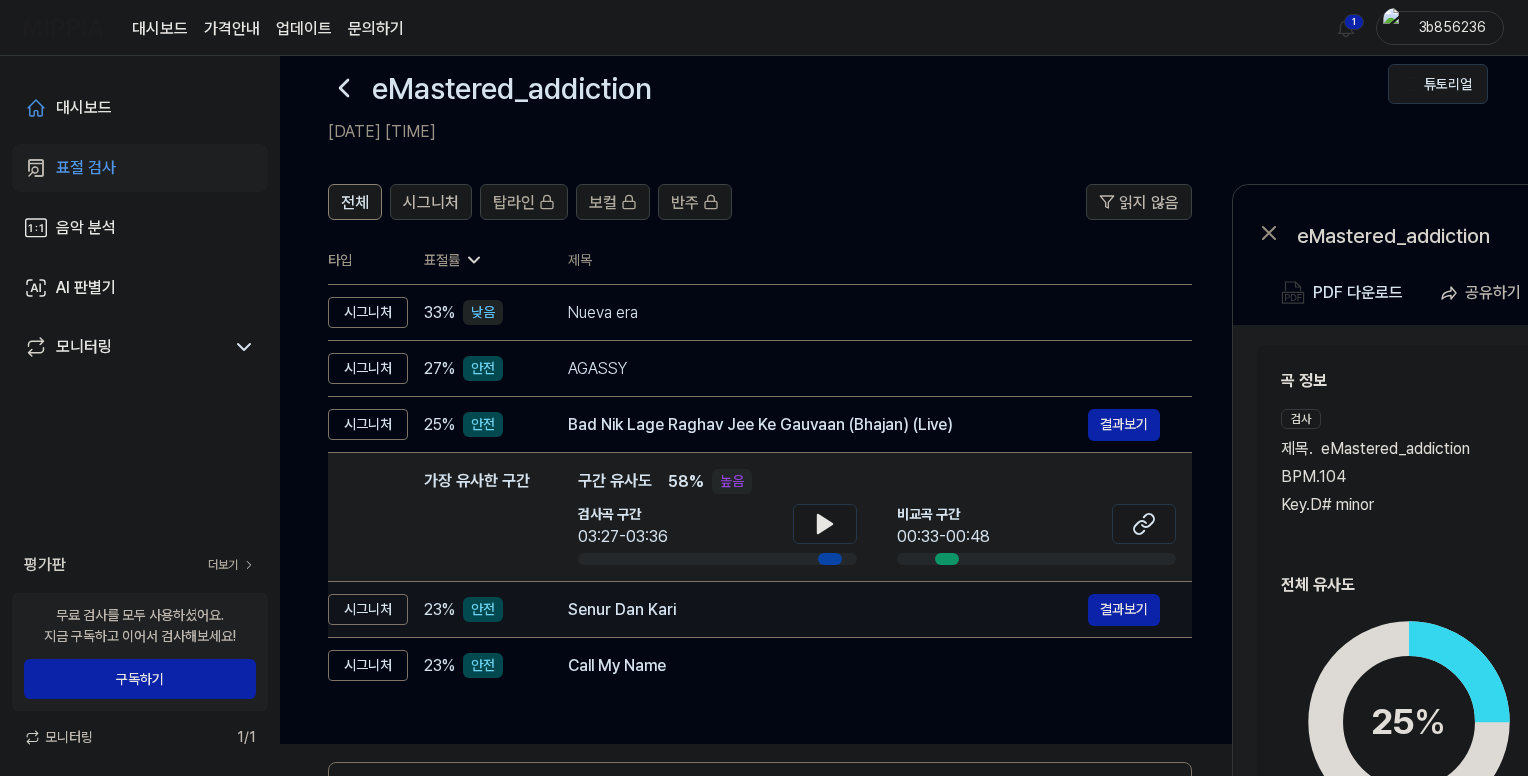 click on "Senur Dan Kari" at bounding box center (828, 610) 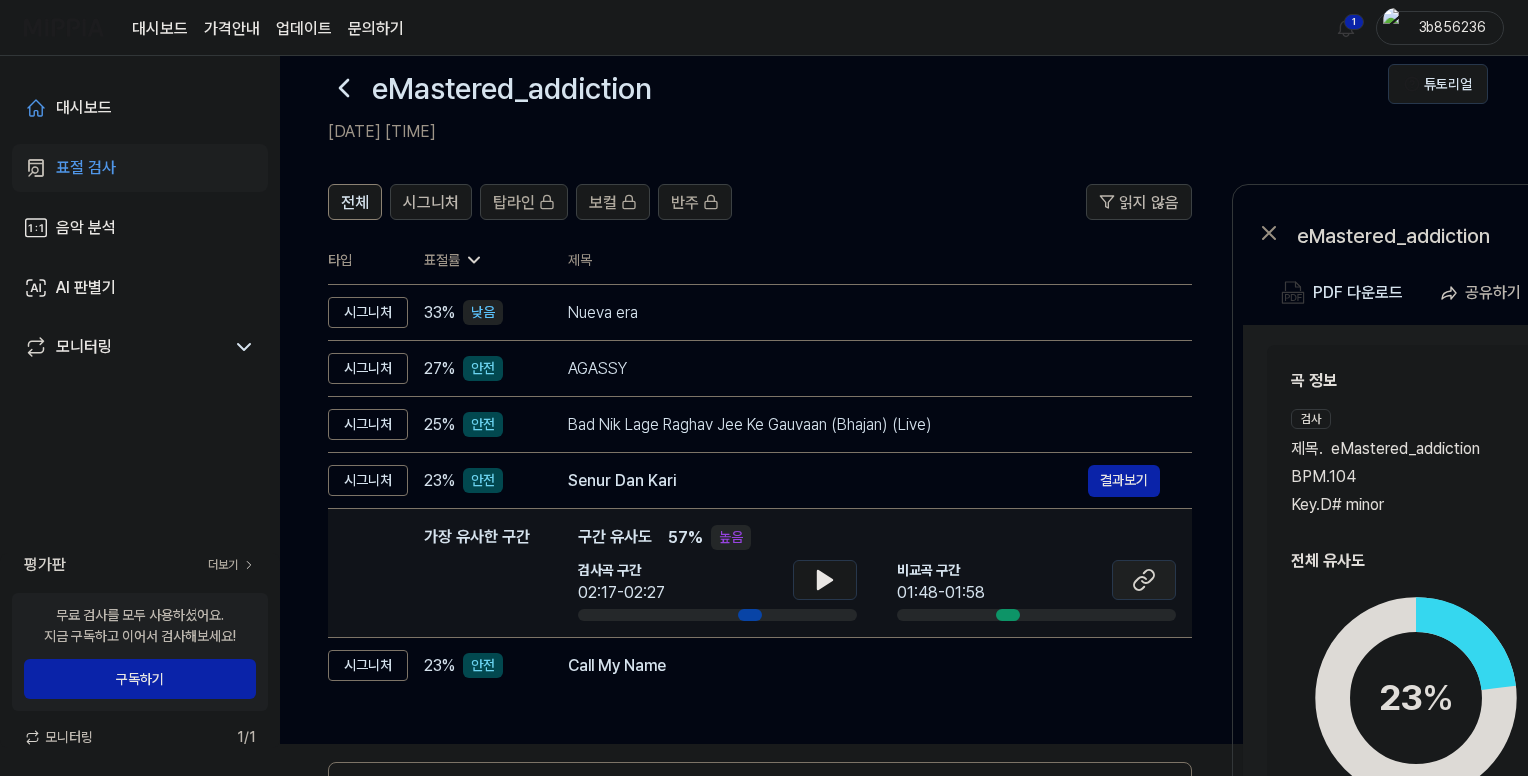 click 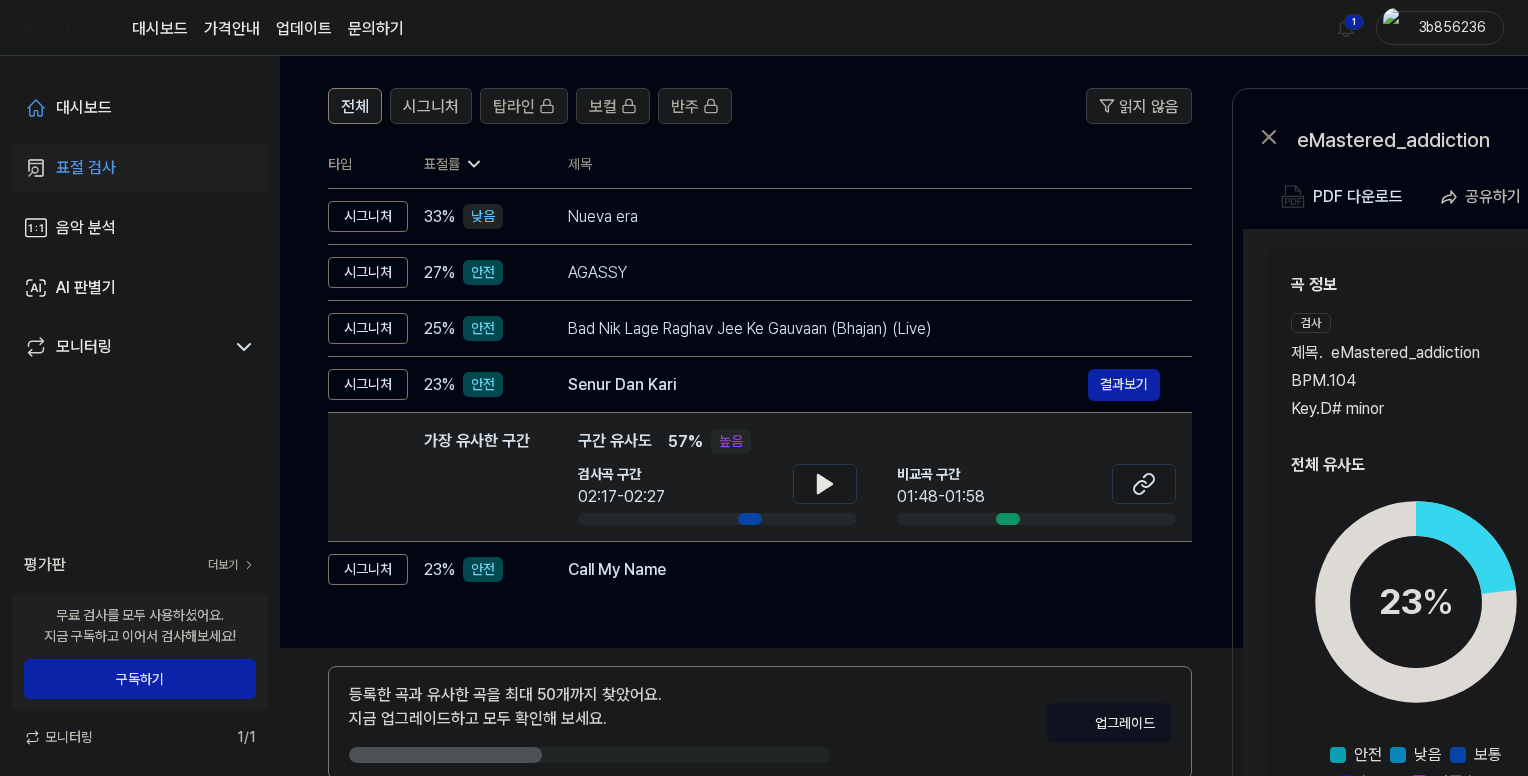 scroll, scrollTop: 132, scrollLeft: 0, axis: vertical 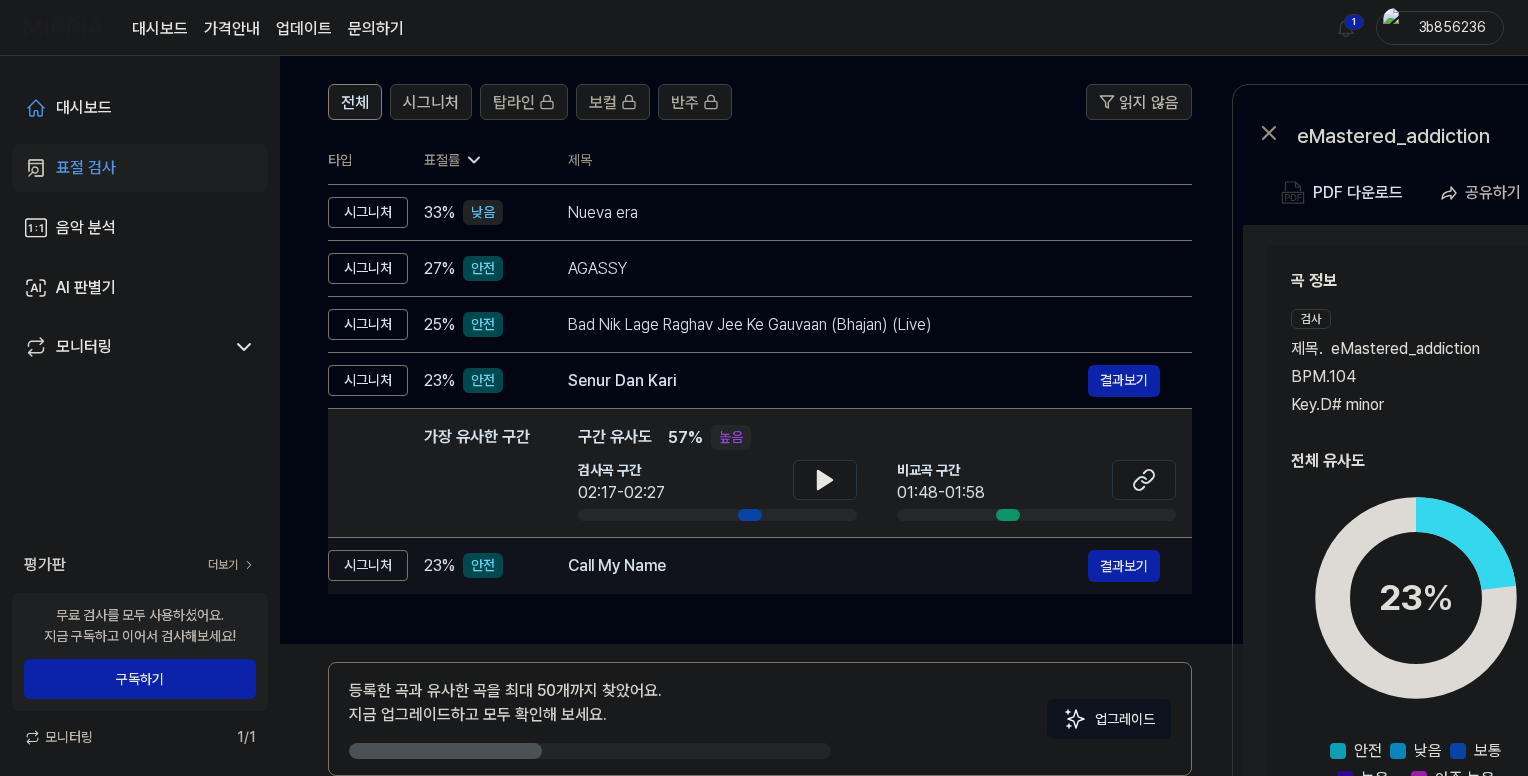 click on "Call My Name" at bounding box center [828, 566] 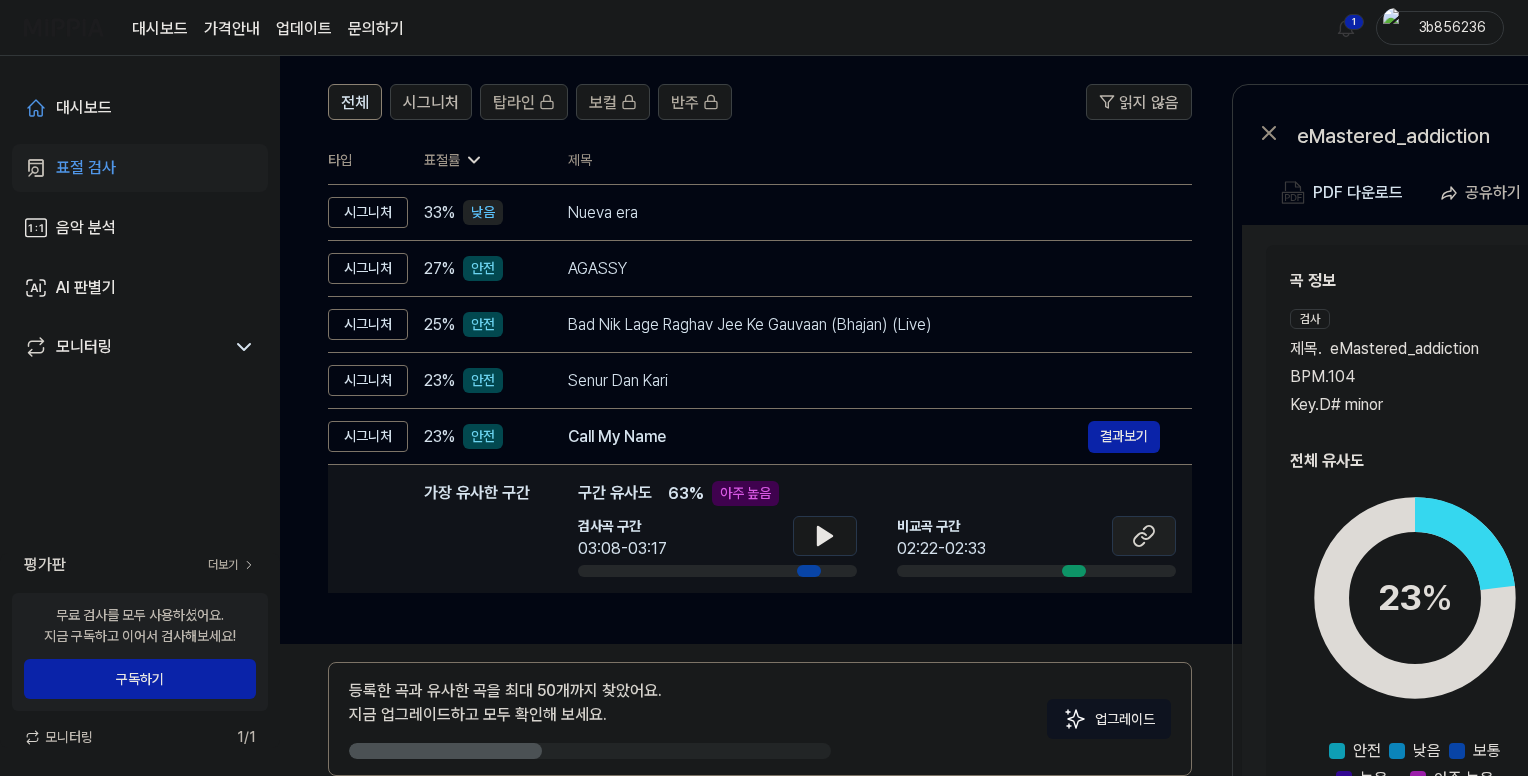 click 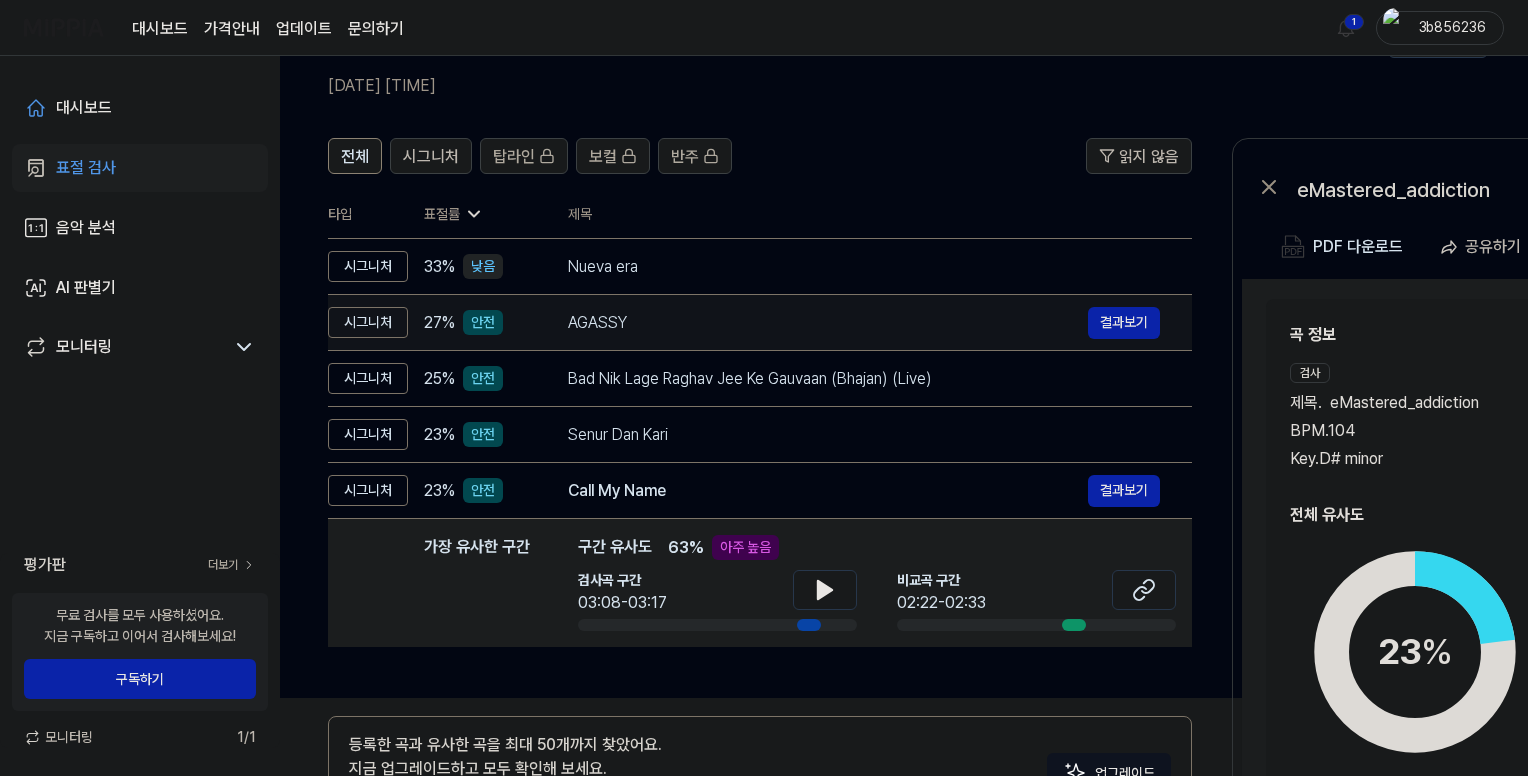 scroll, scrollTop: 232, scrollLeft: 0, axis: vertical 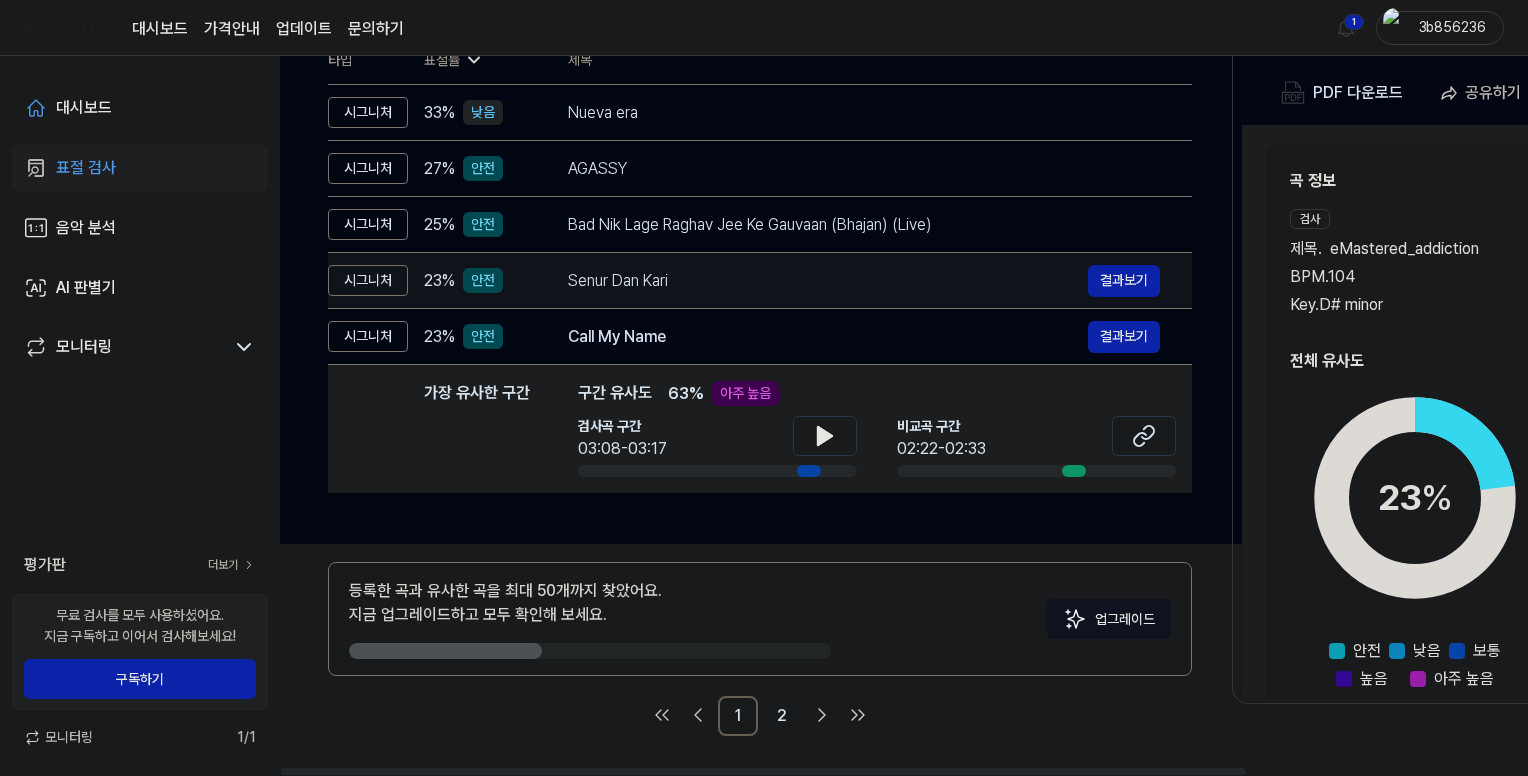 click on "Senur Dan Kari" at bounding box center (828, 281) 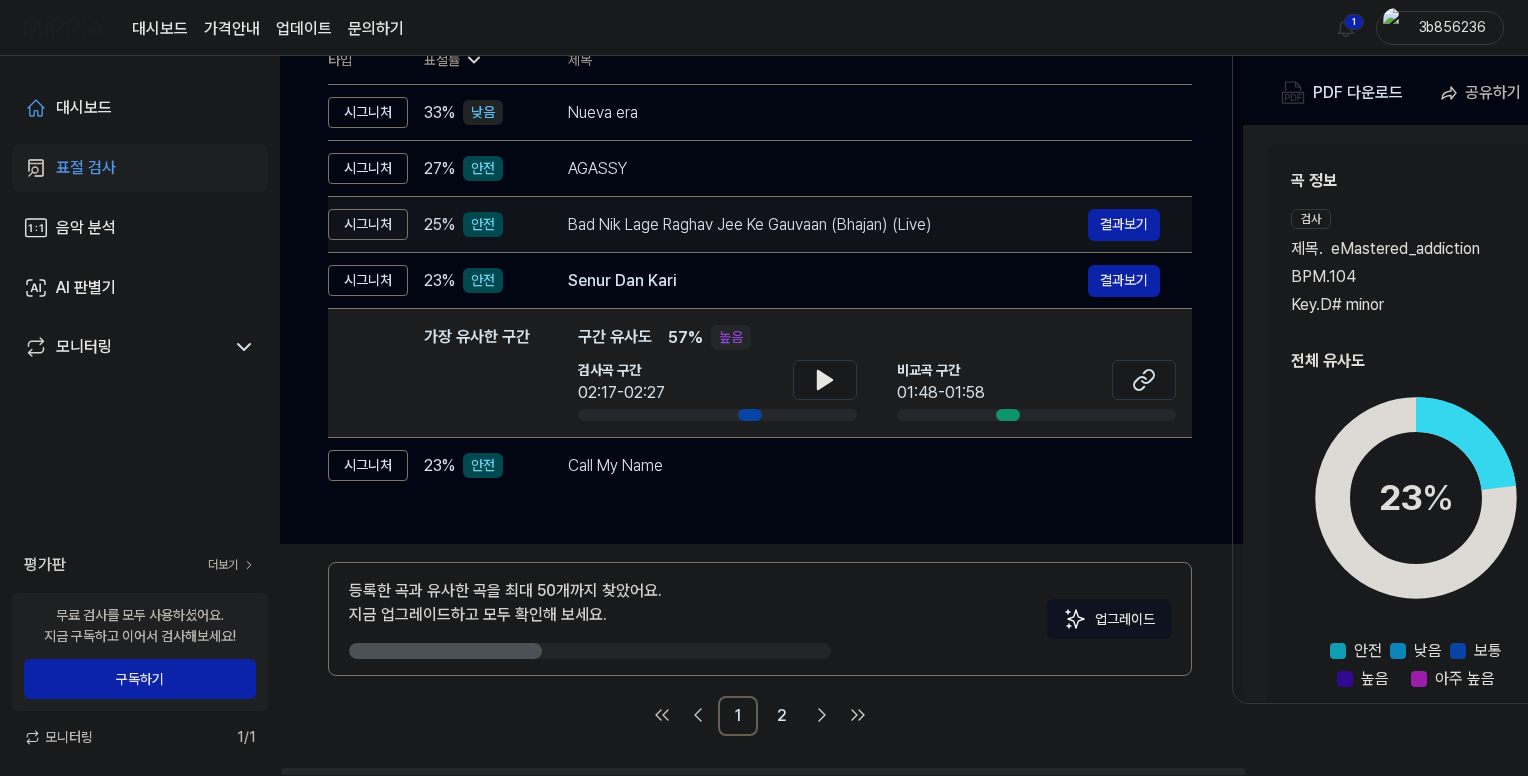 click on "Bad Nik Lage Raghav Jee Ke Gauvaan (Bhajan) (Live)" at bounding box center (828, 225) 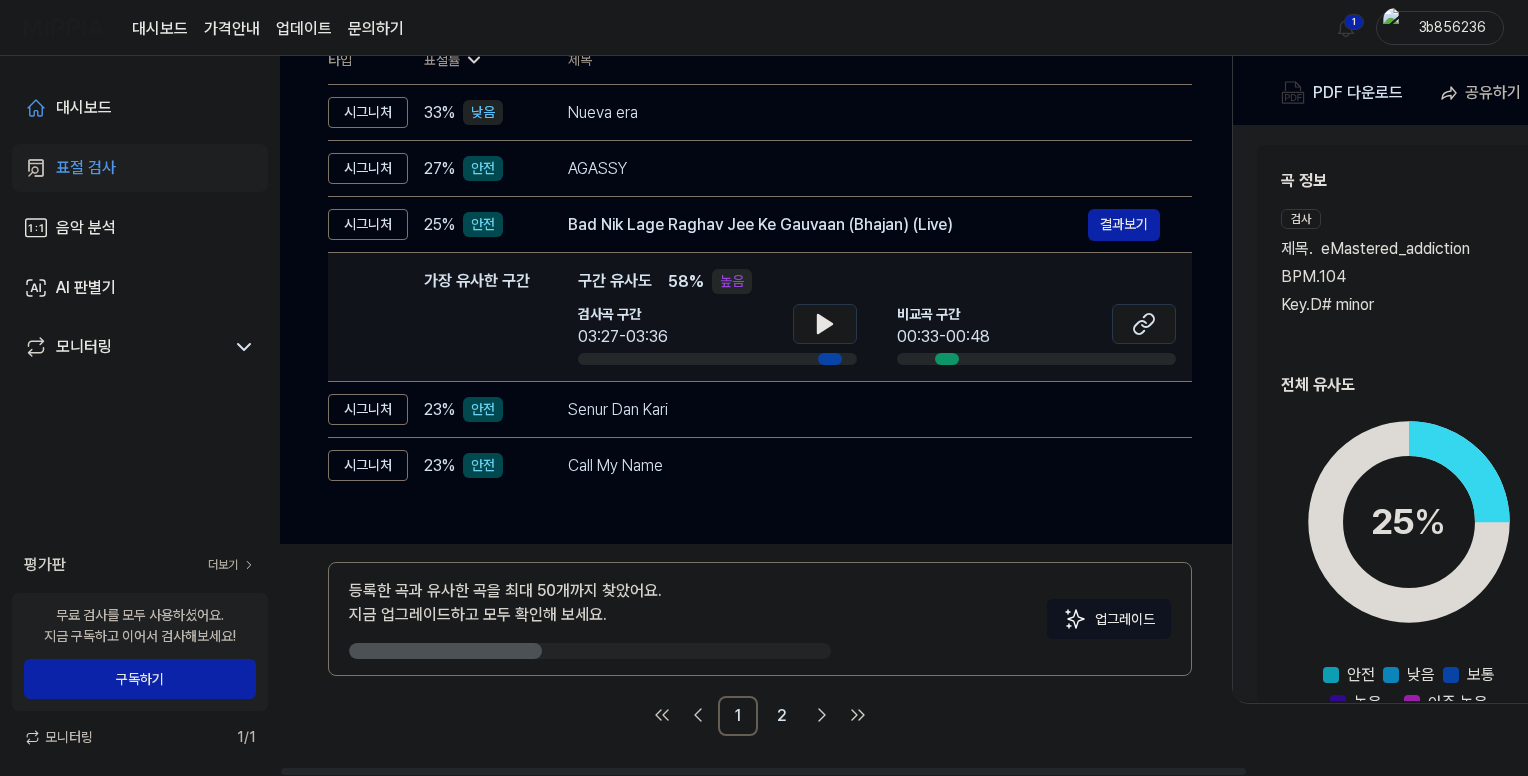 scroll, scrollTop: 132, scrollLeft: 0, axis: vertical 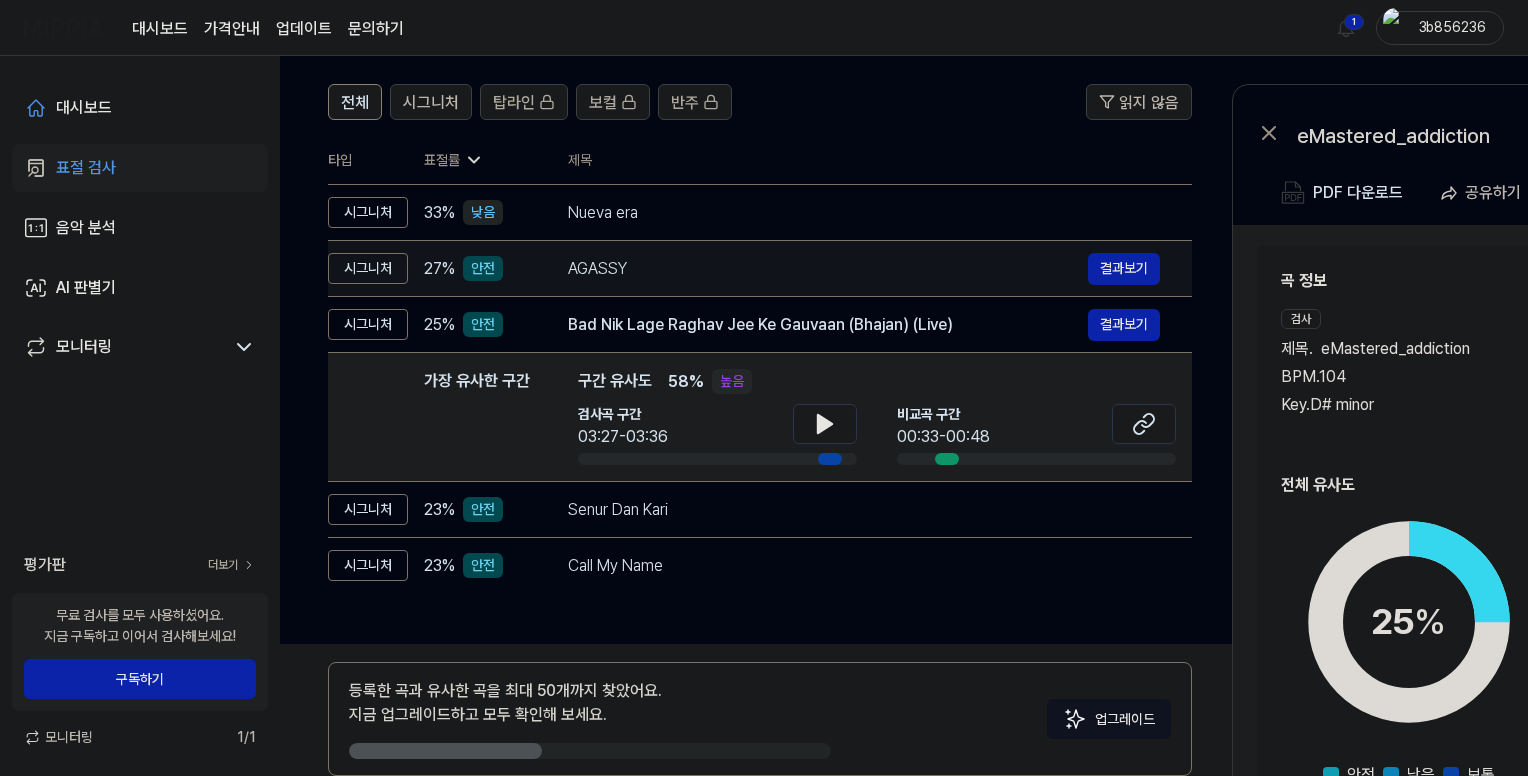 click on "AGASSY" at bounding box center (828, 269) 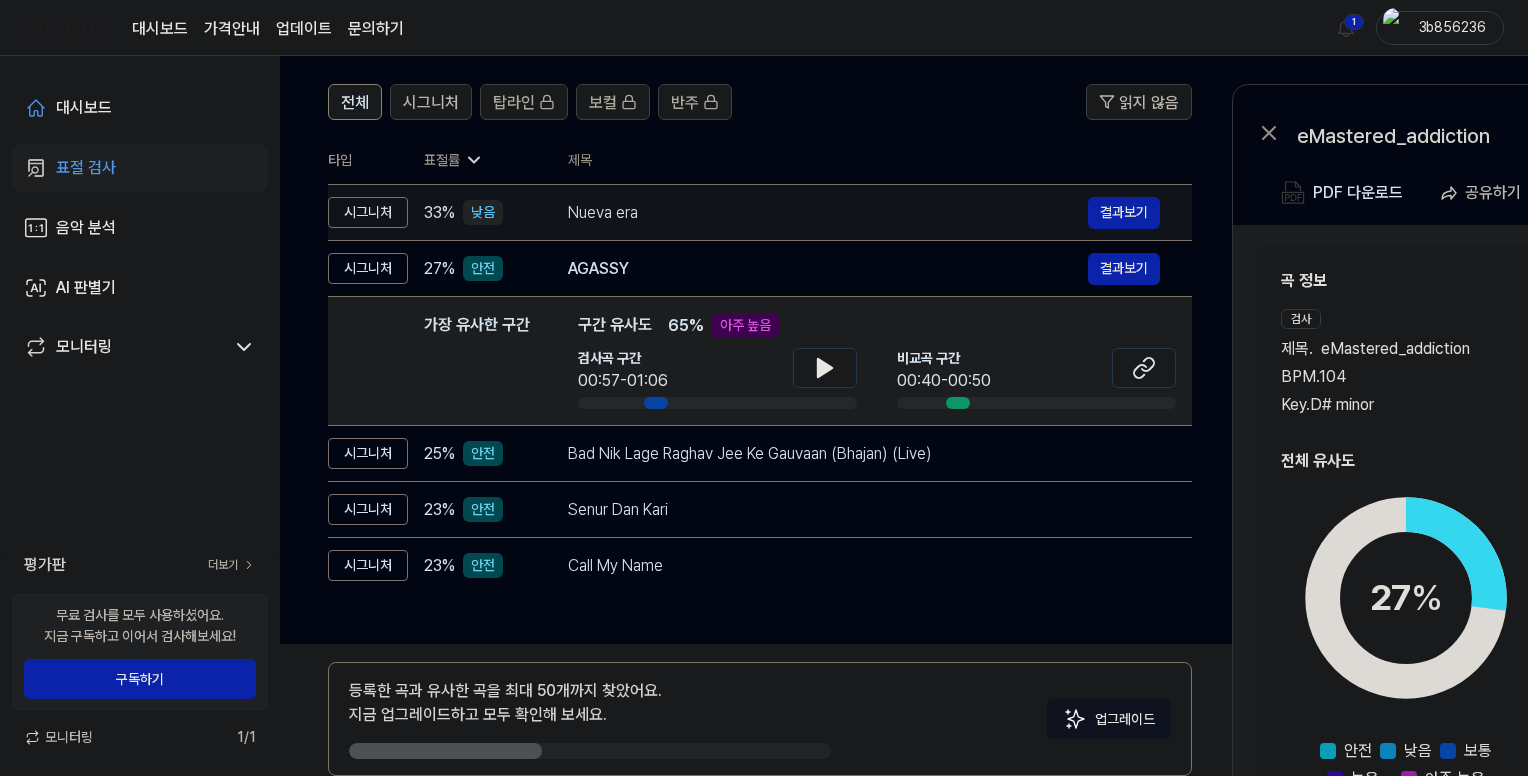 click on "Nueva era" at bounding box center [828, 213] 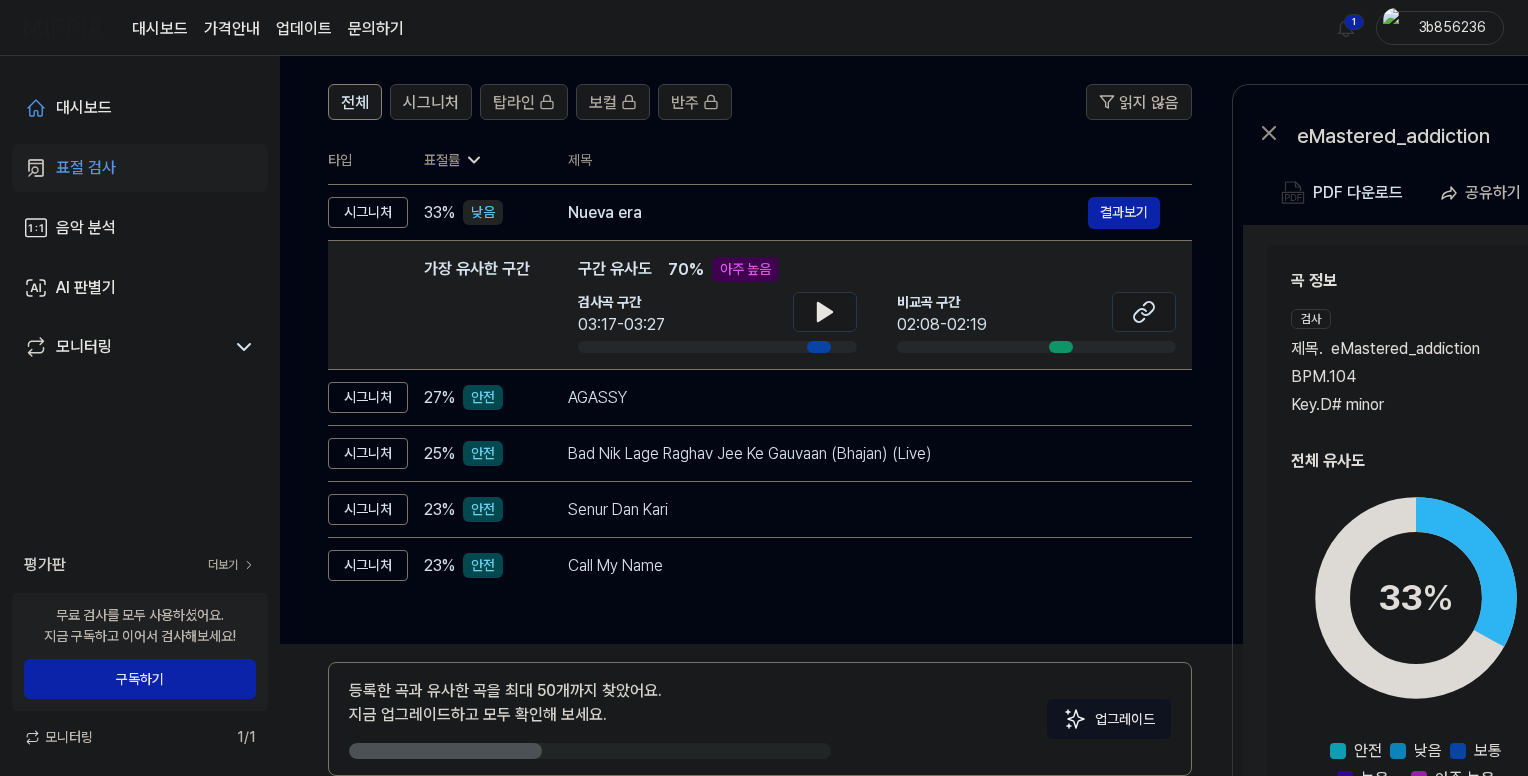 drag, startPoint x: 527, startPoint y: 752, endPoint x: 634, endPoint y: 752, distance: 107 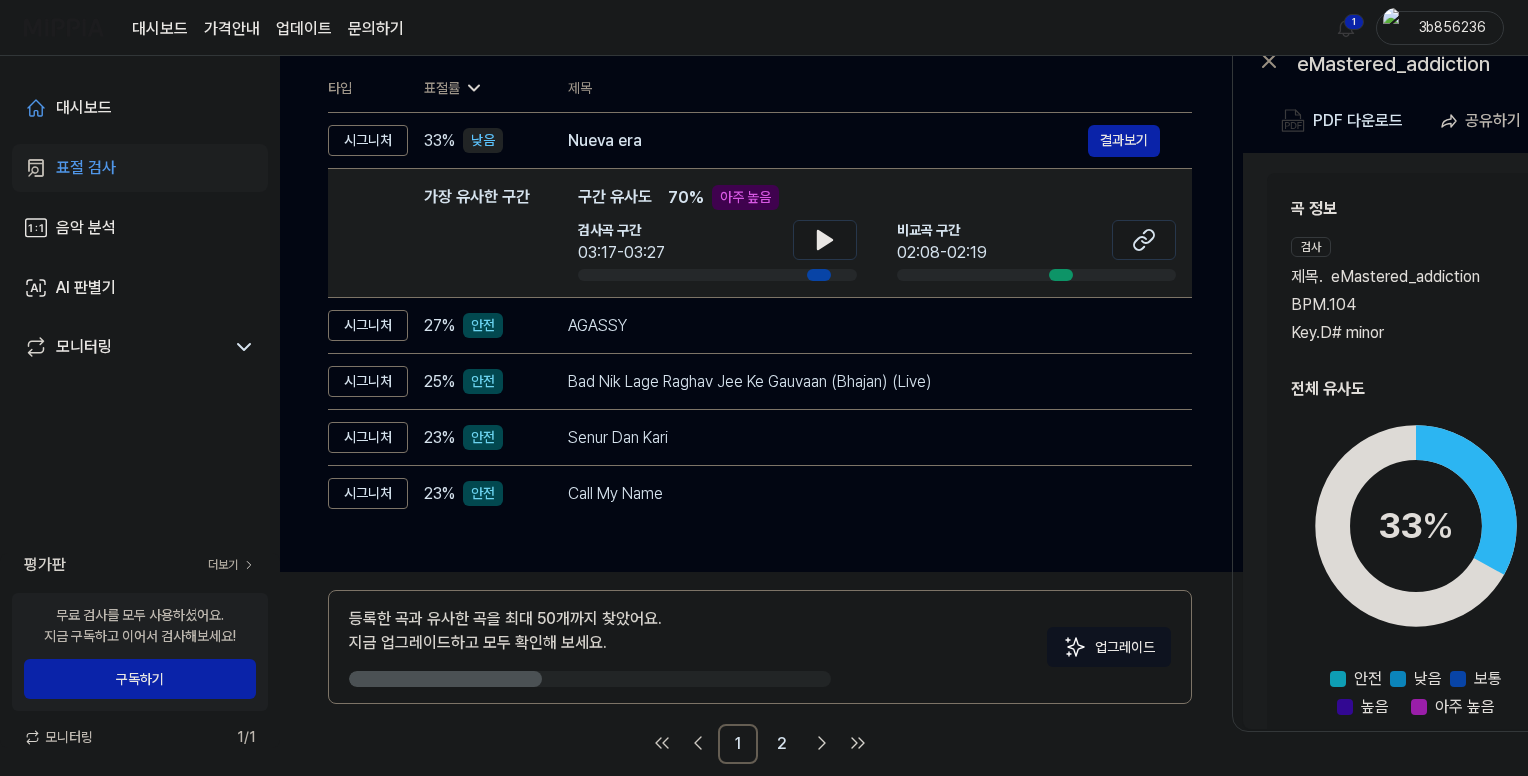 scroll, scrollTop: 232, scrollLeft: 0, axis: vertical 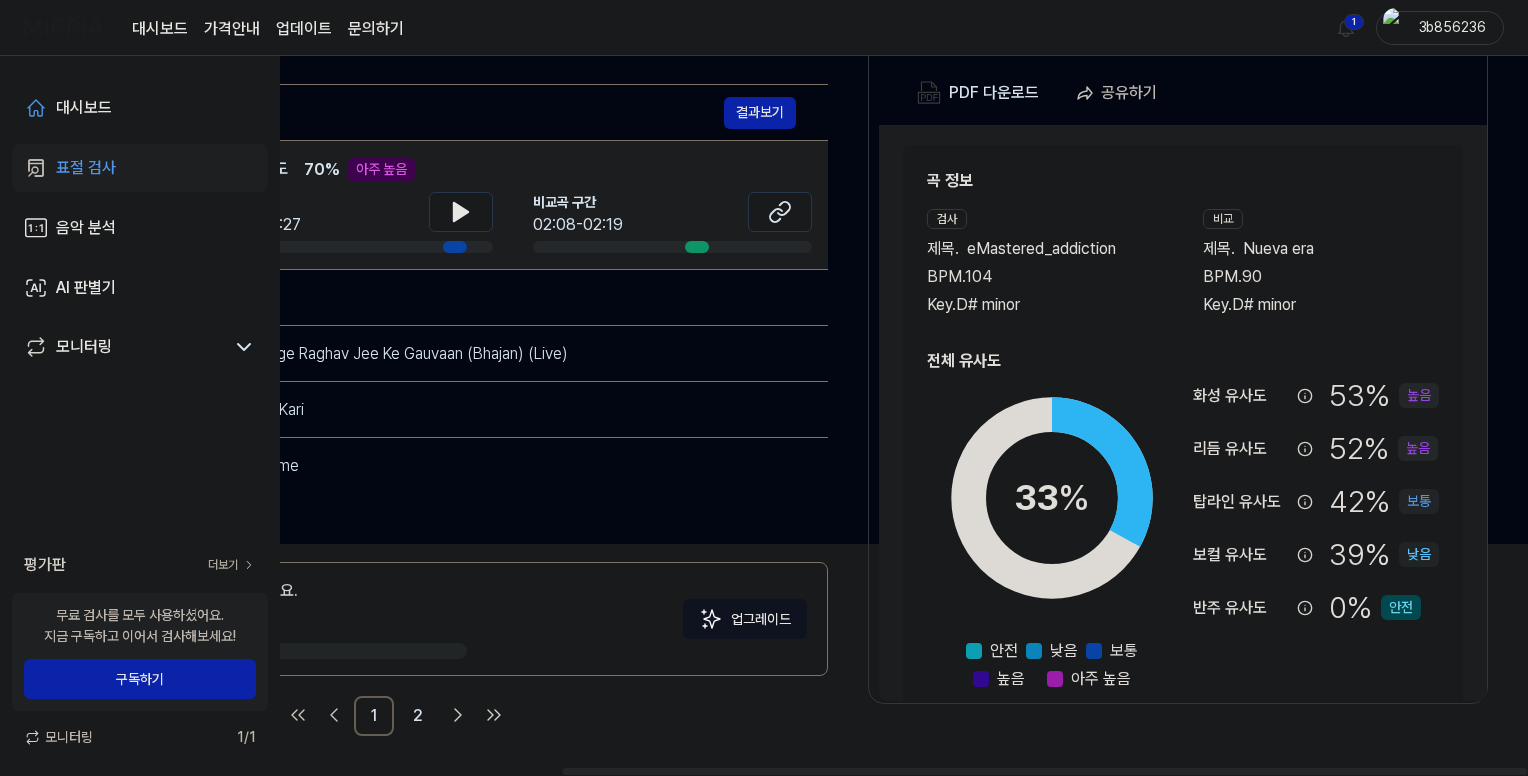 drag, startPoint x: 931, startPoint y: 769, endPoint x: 1326, endPoint y: 721, distance: 397.90576 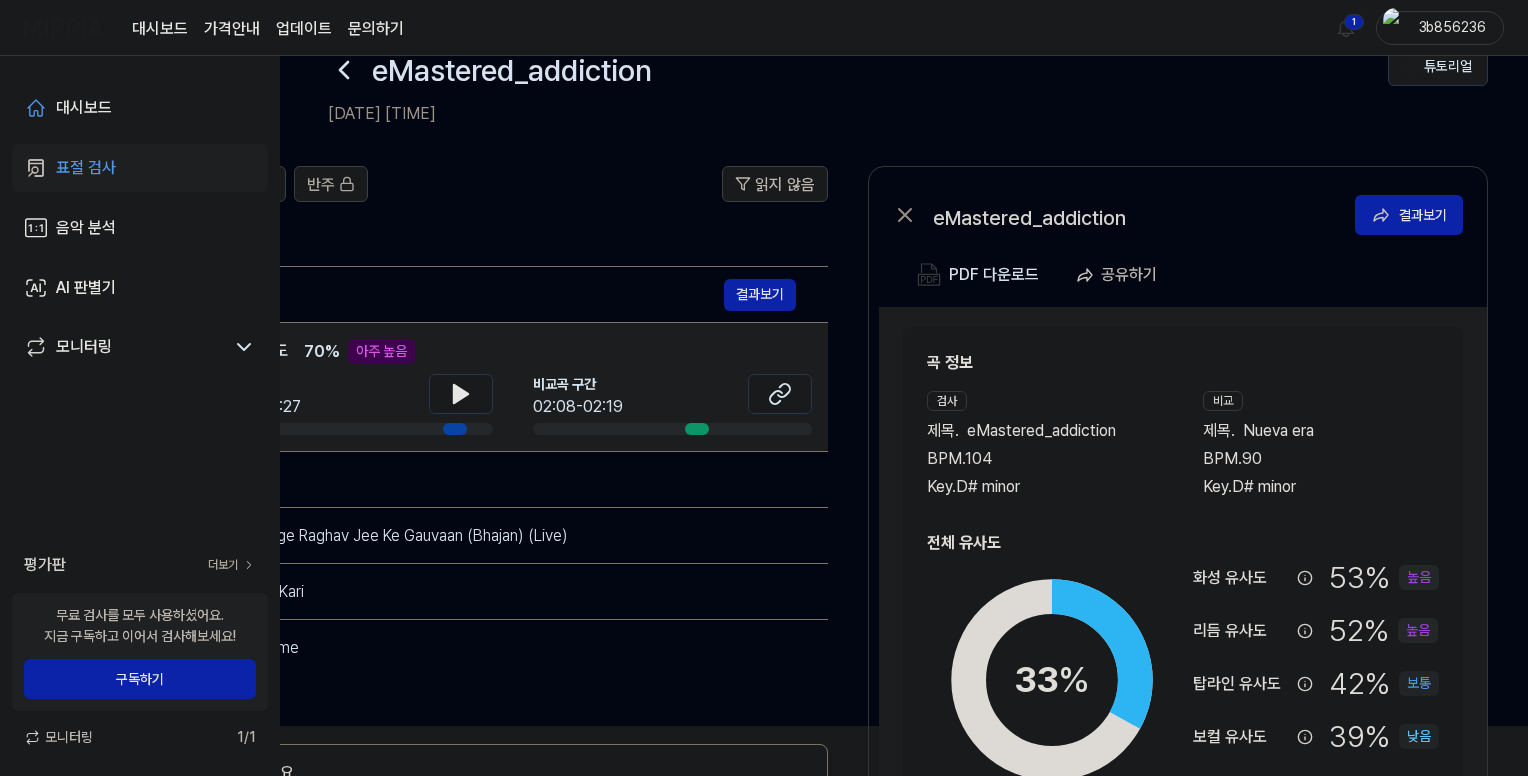 scroll, scrollTop: 32, scrollLeft: 0, axis: vertical 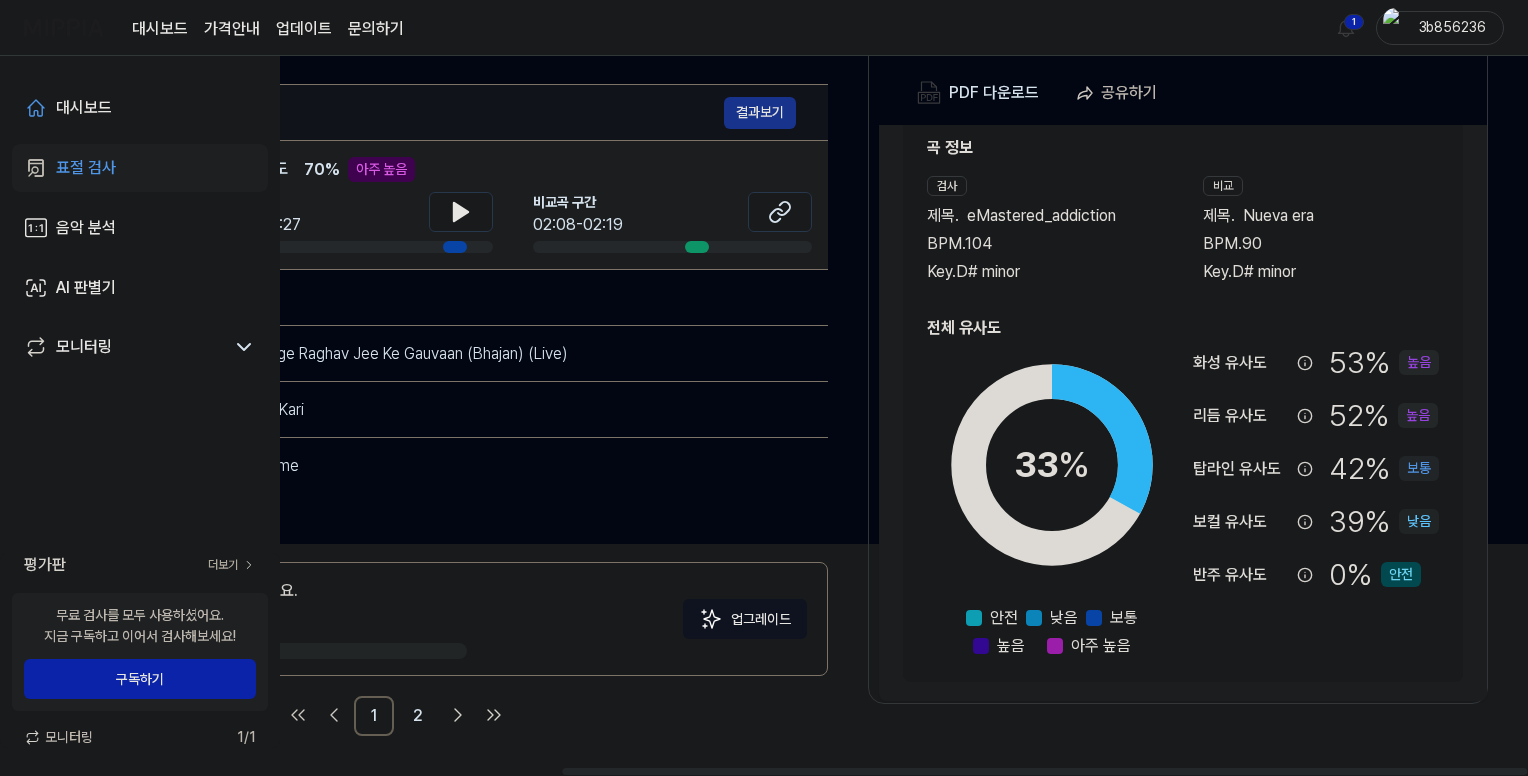 click on "결과보기" at bounding box center (760, 113) 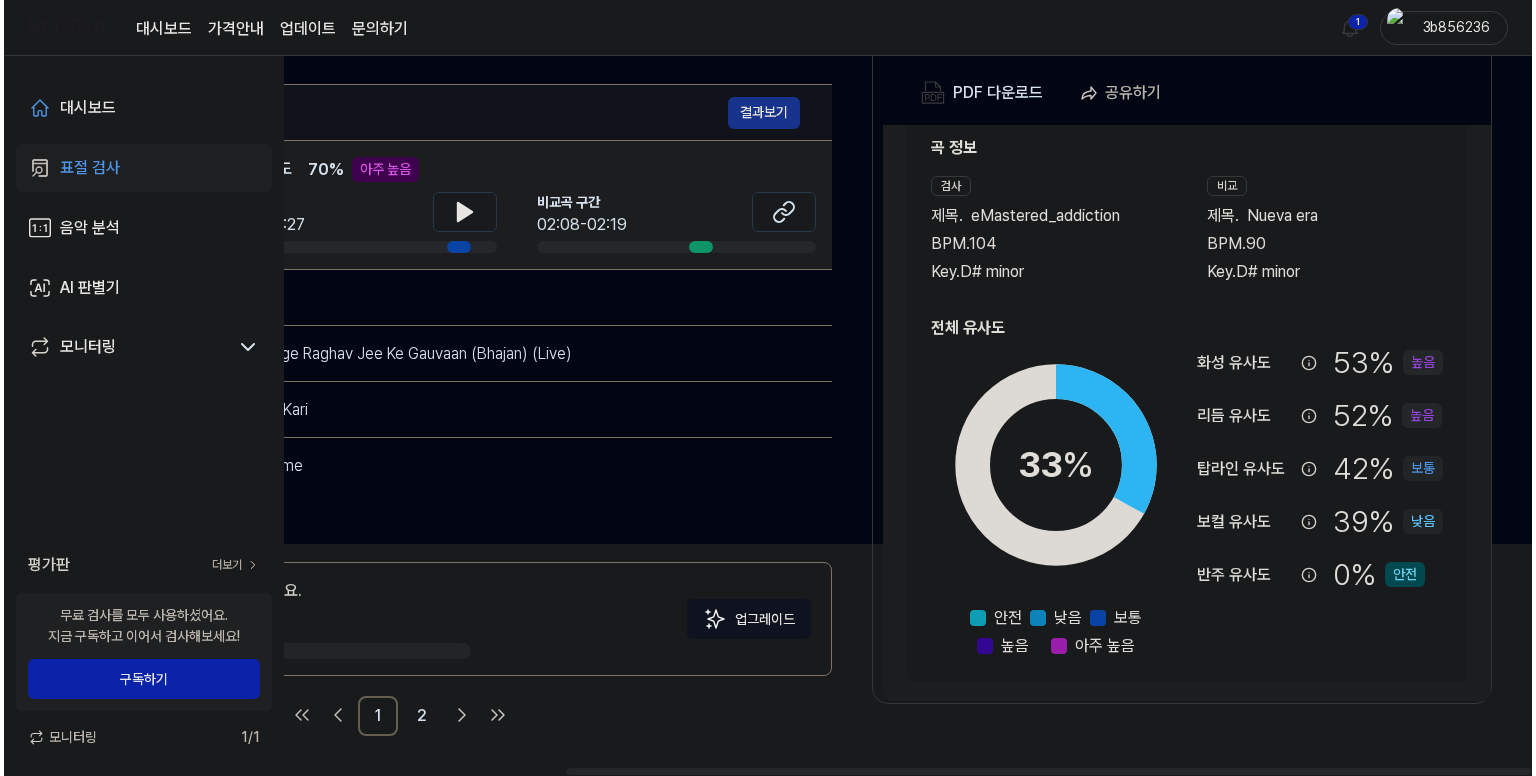 scroll, scrollTop: 0, scrollLeft: 0, axis: both 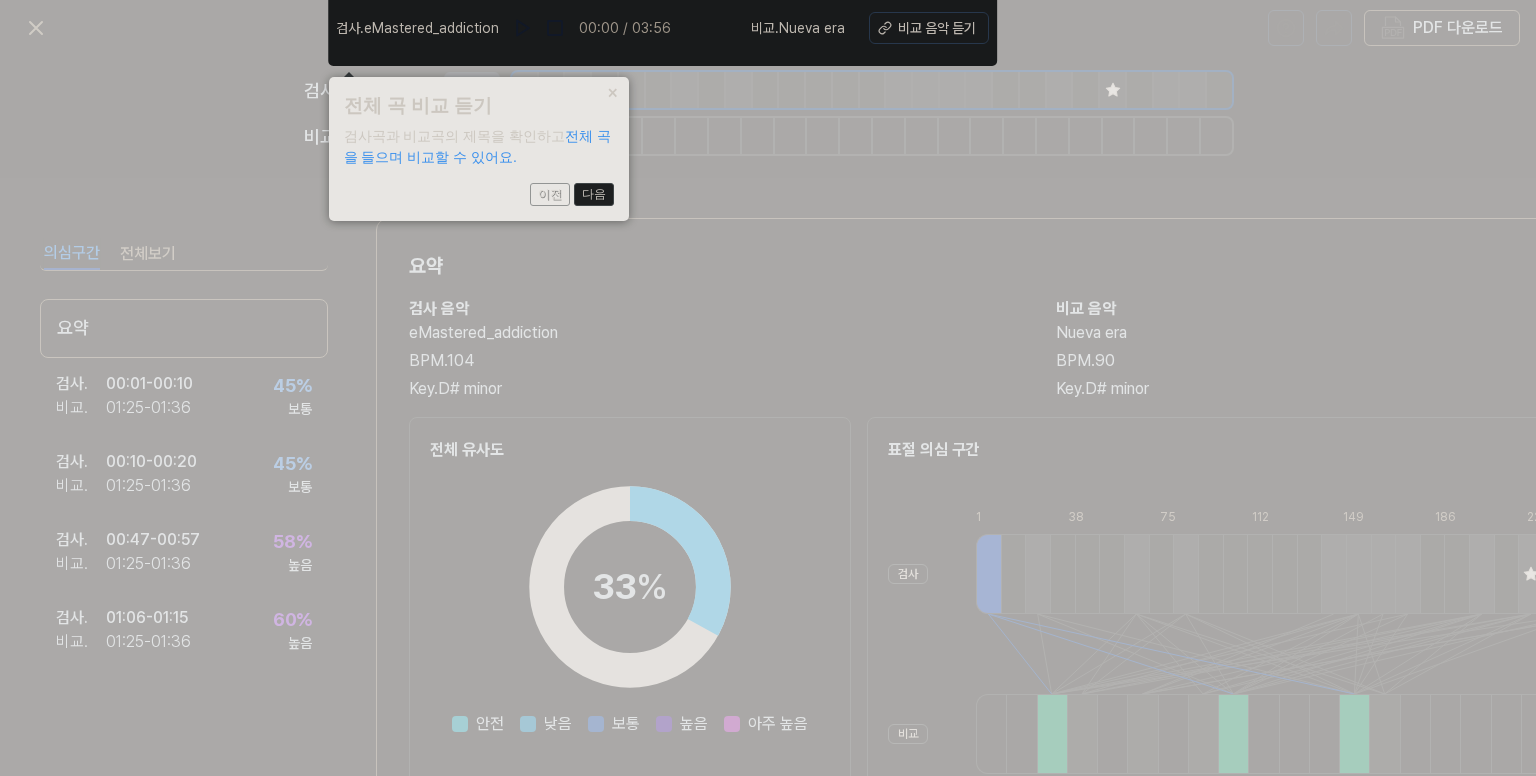 click on "다음" at bounding box center [594, 195] 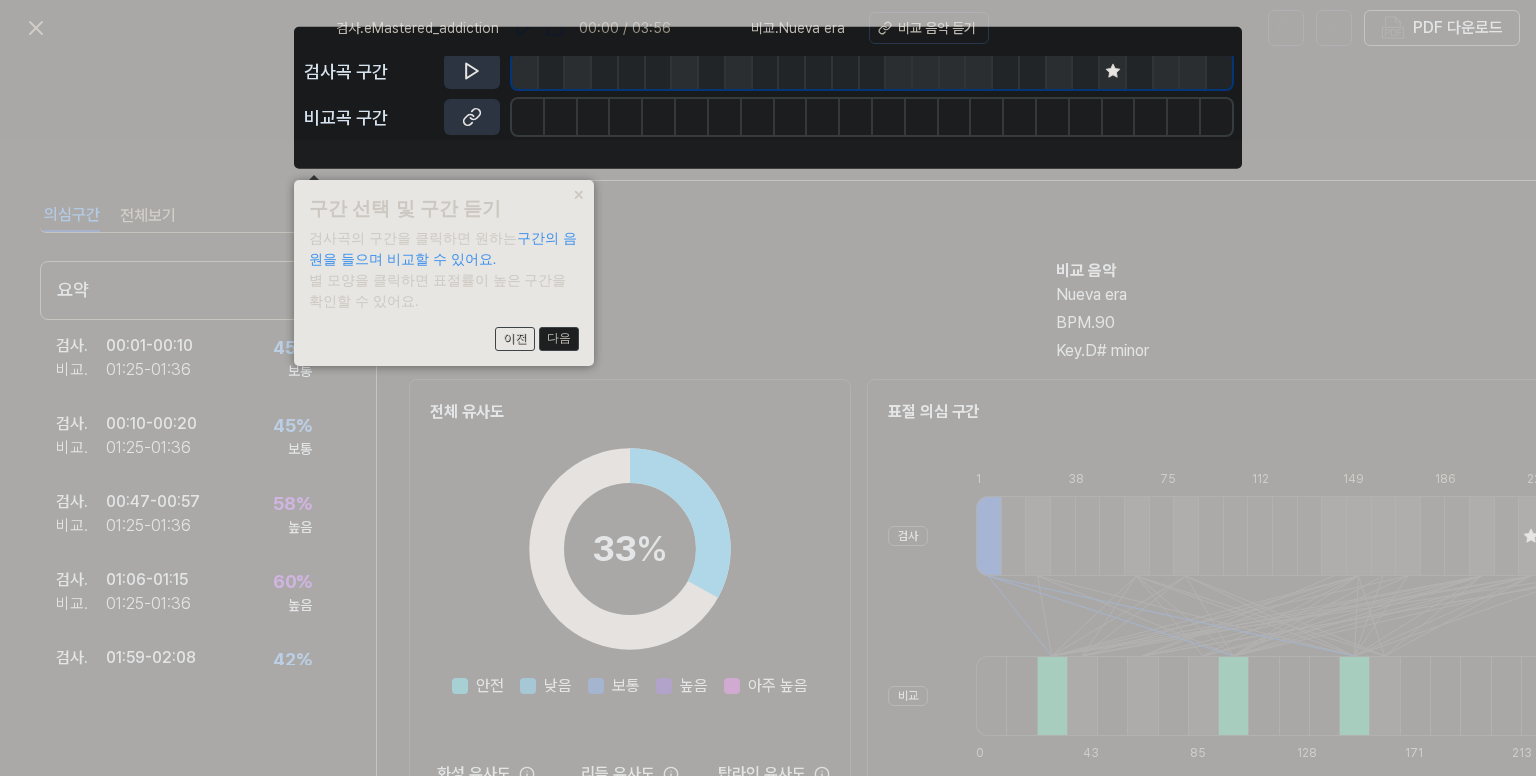 click on "다음" at bounding box center [559, 339] 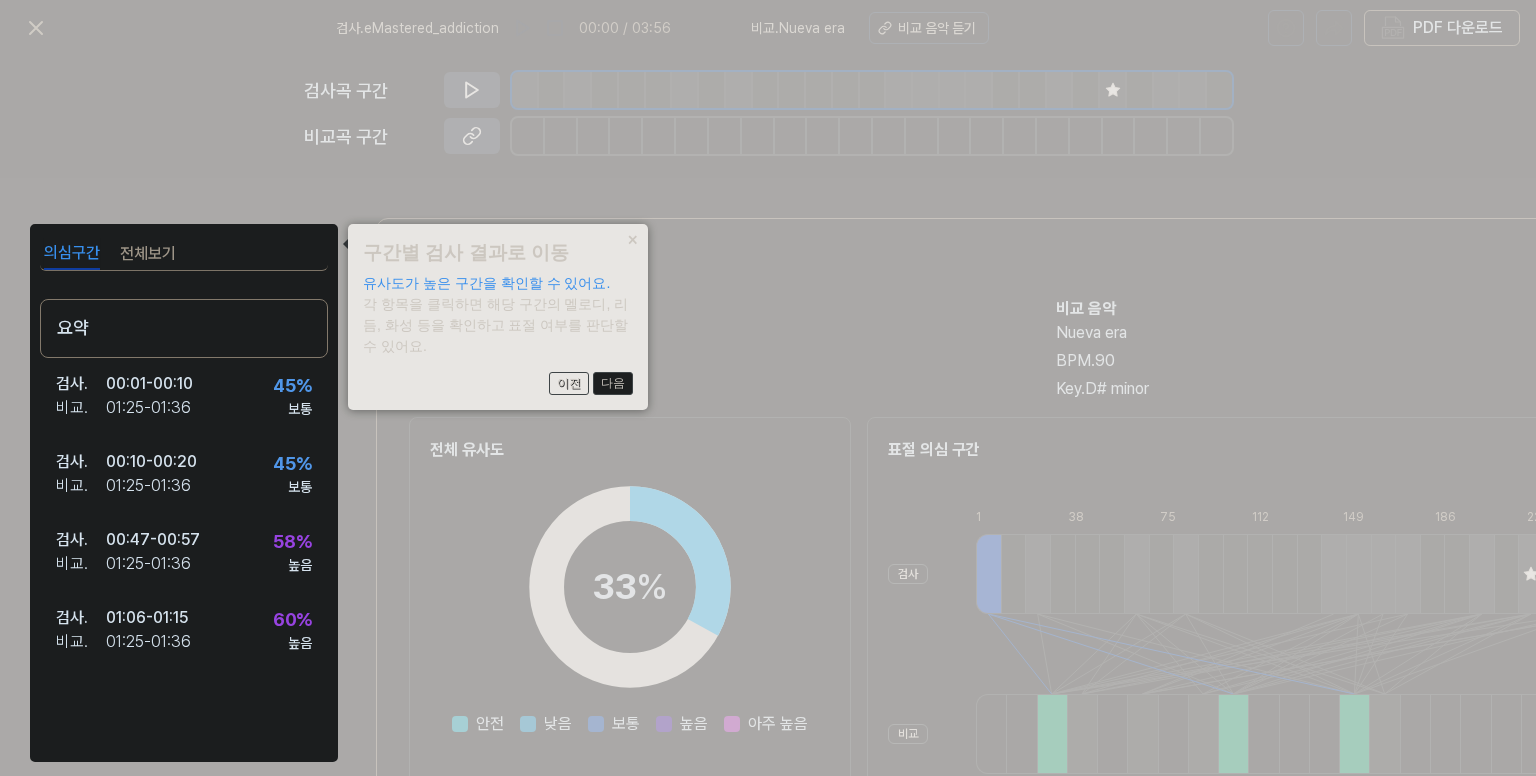 type 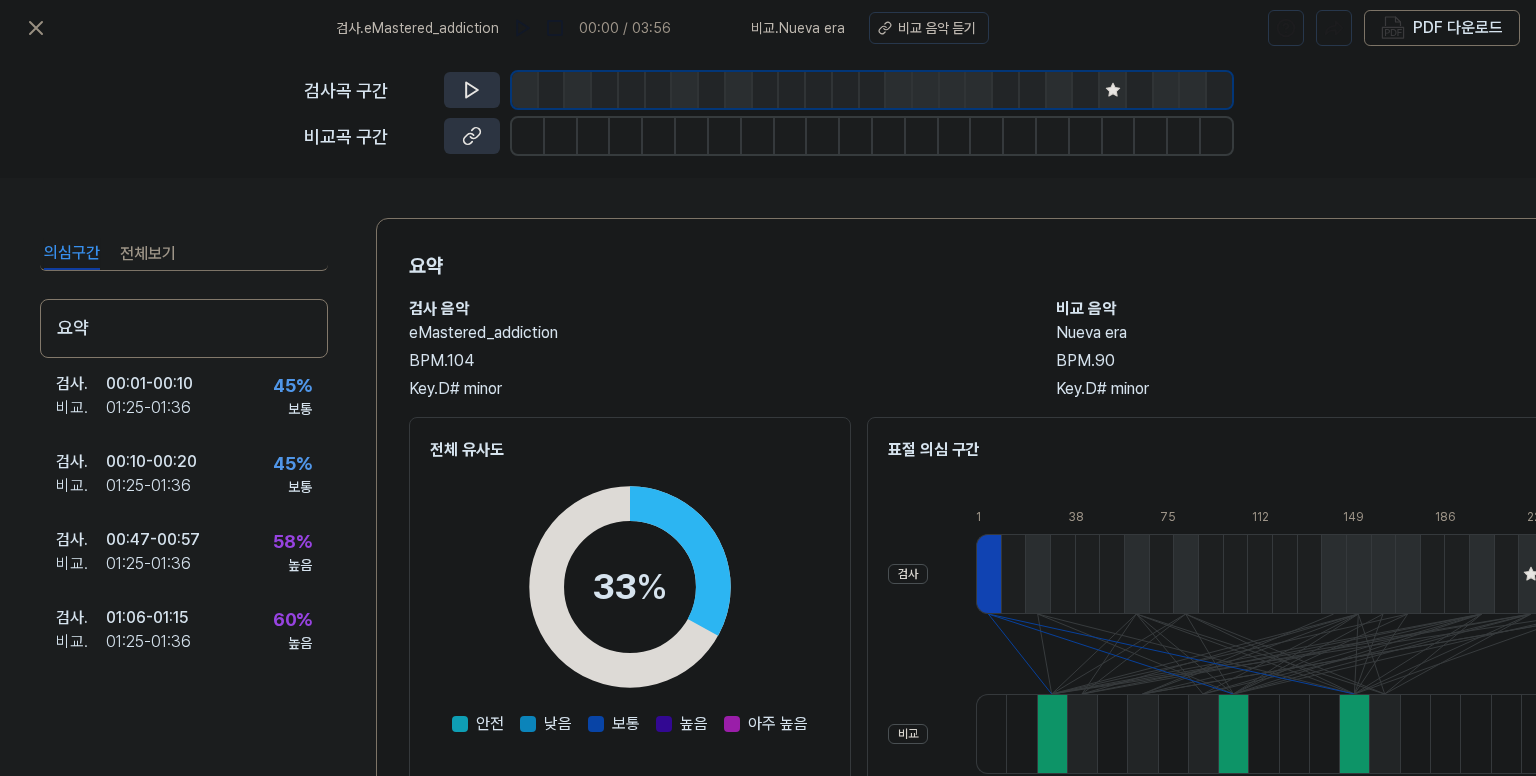 scroll, scrollTop: 0, scrollLeft: 0, axis: both 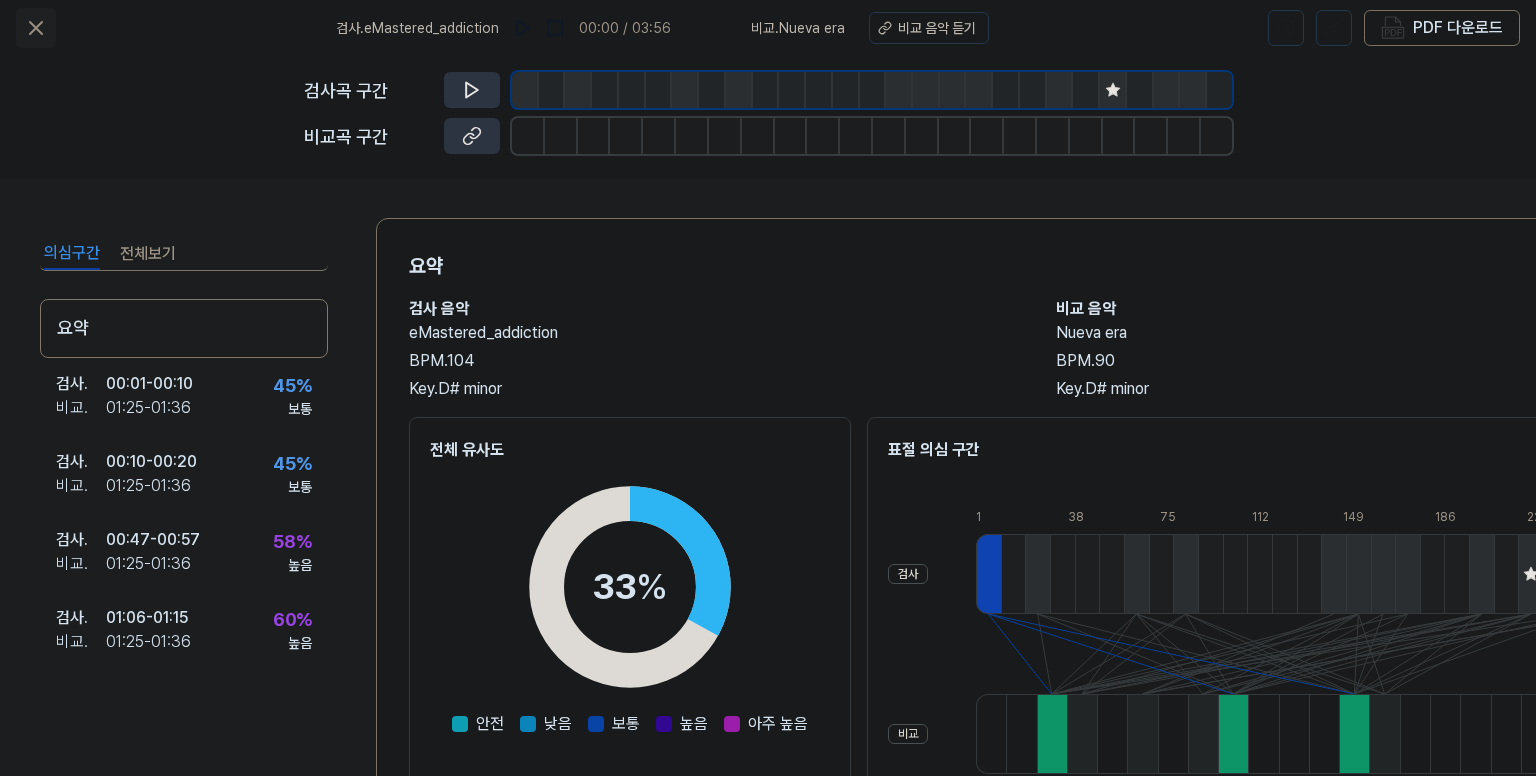 click 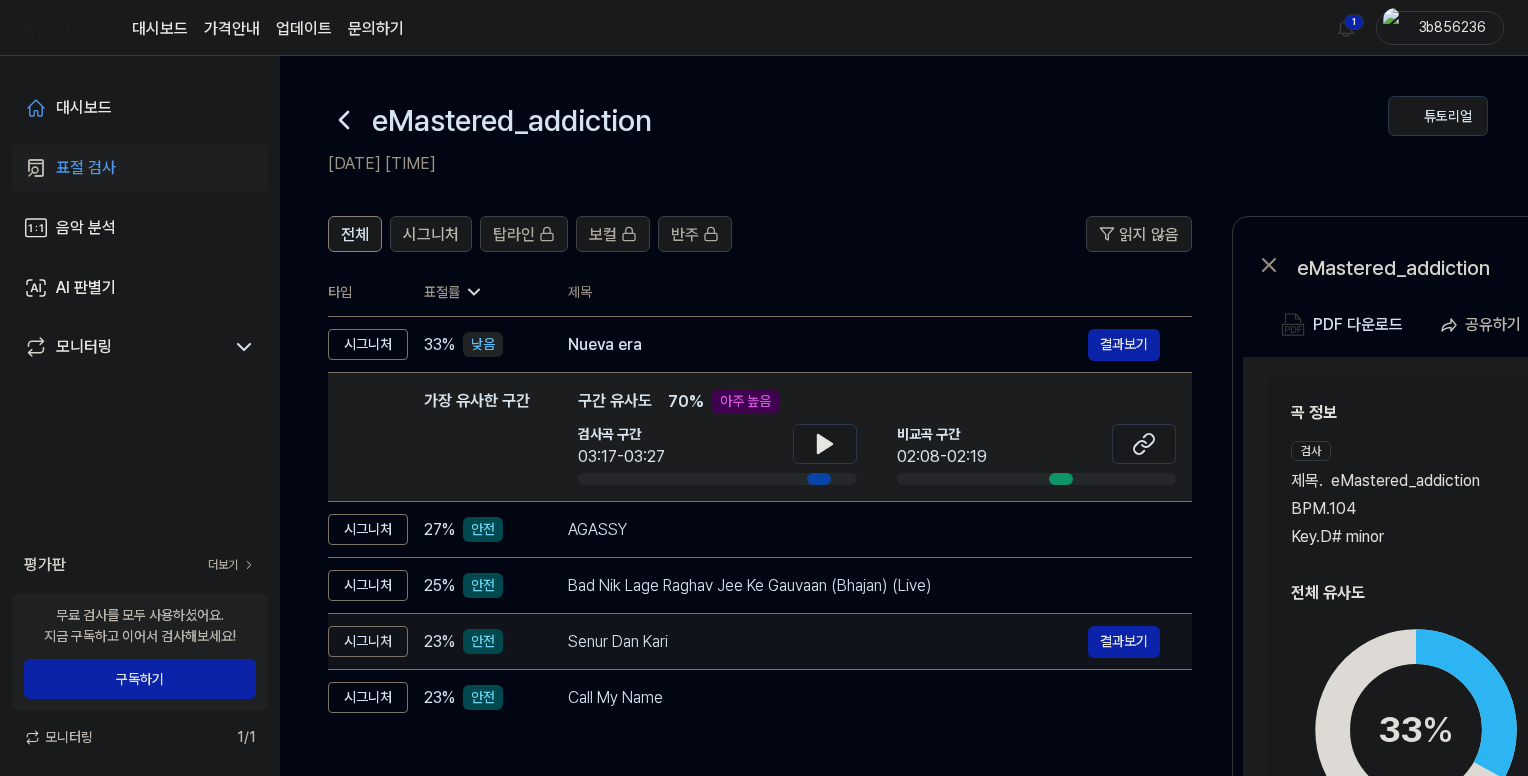 scroll, scrollTop: 232, scrollLeft: 0, axis: vertical 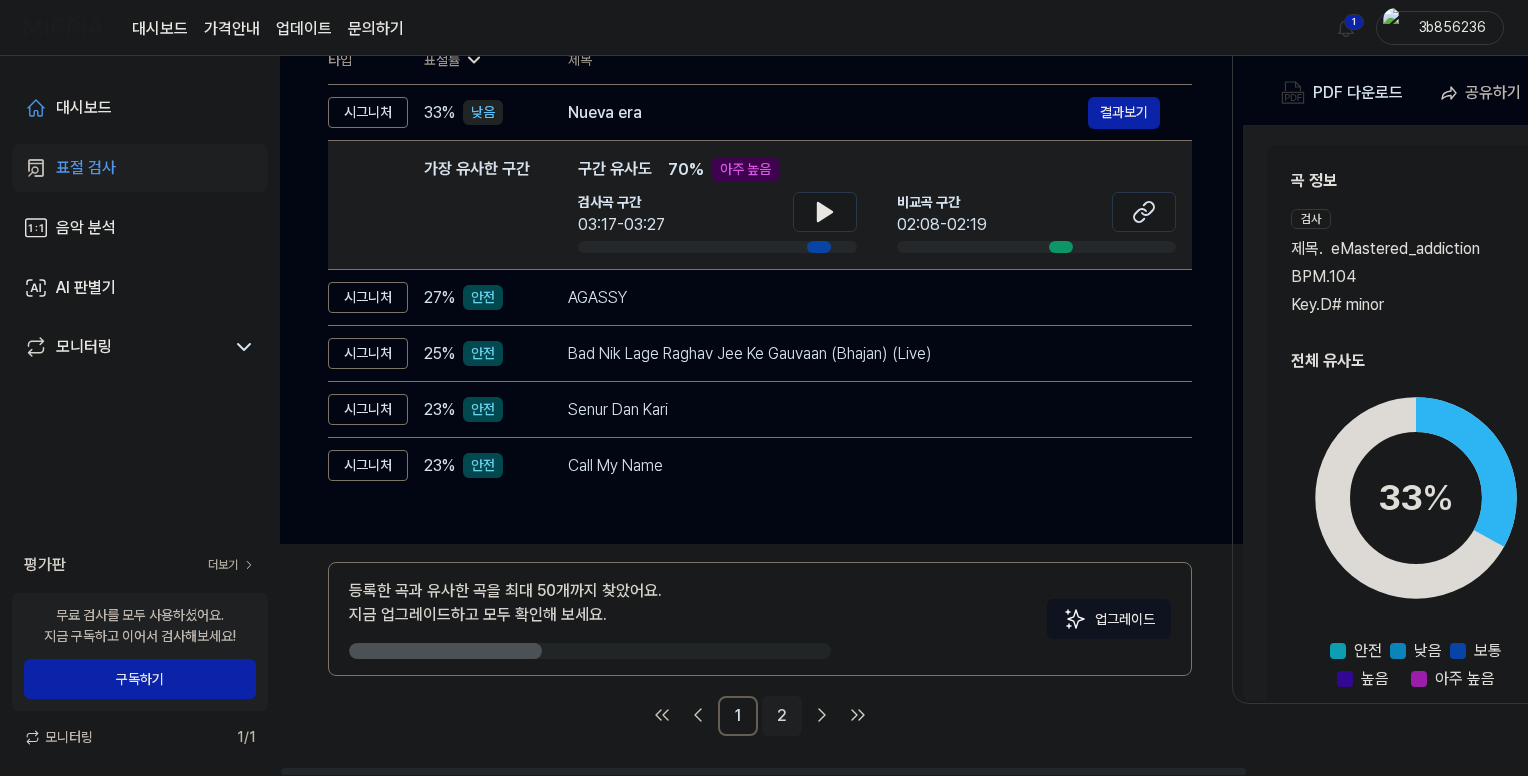 click on "2" at bounding box center (782, 716) 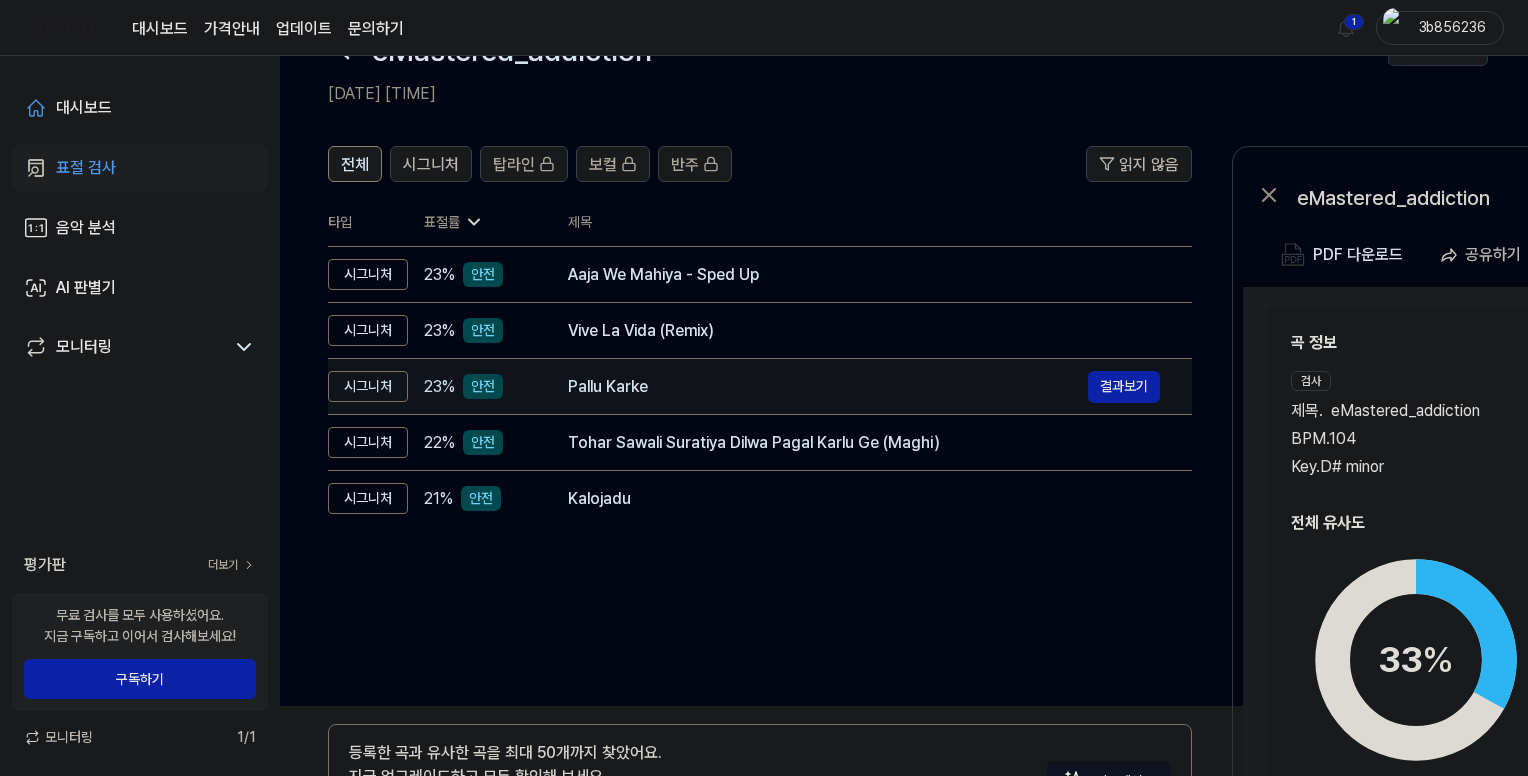 scroll, scrollTop: 0, scrollLeft: 0, axis: both 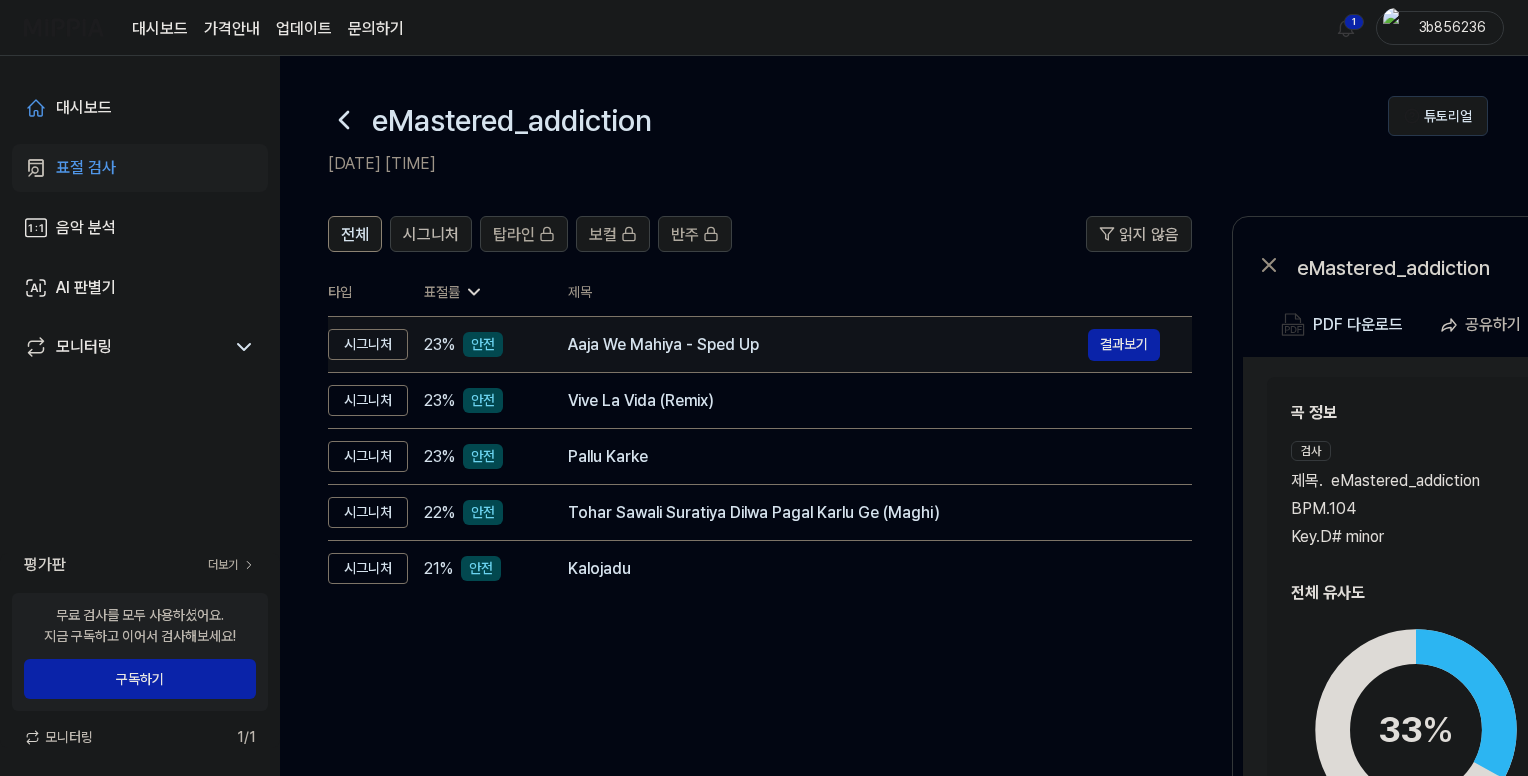click on "Aaja We Mahiya - Sped Up" at bounding box center (828, 345) 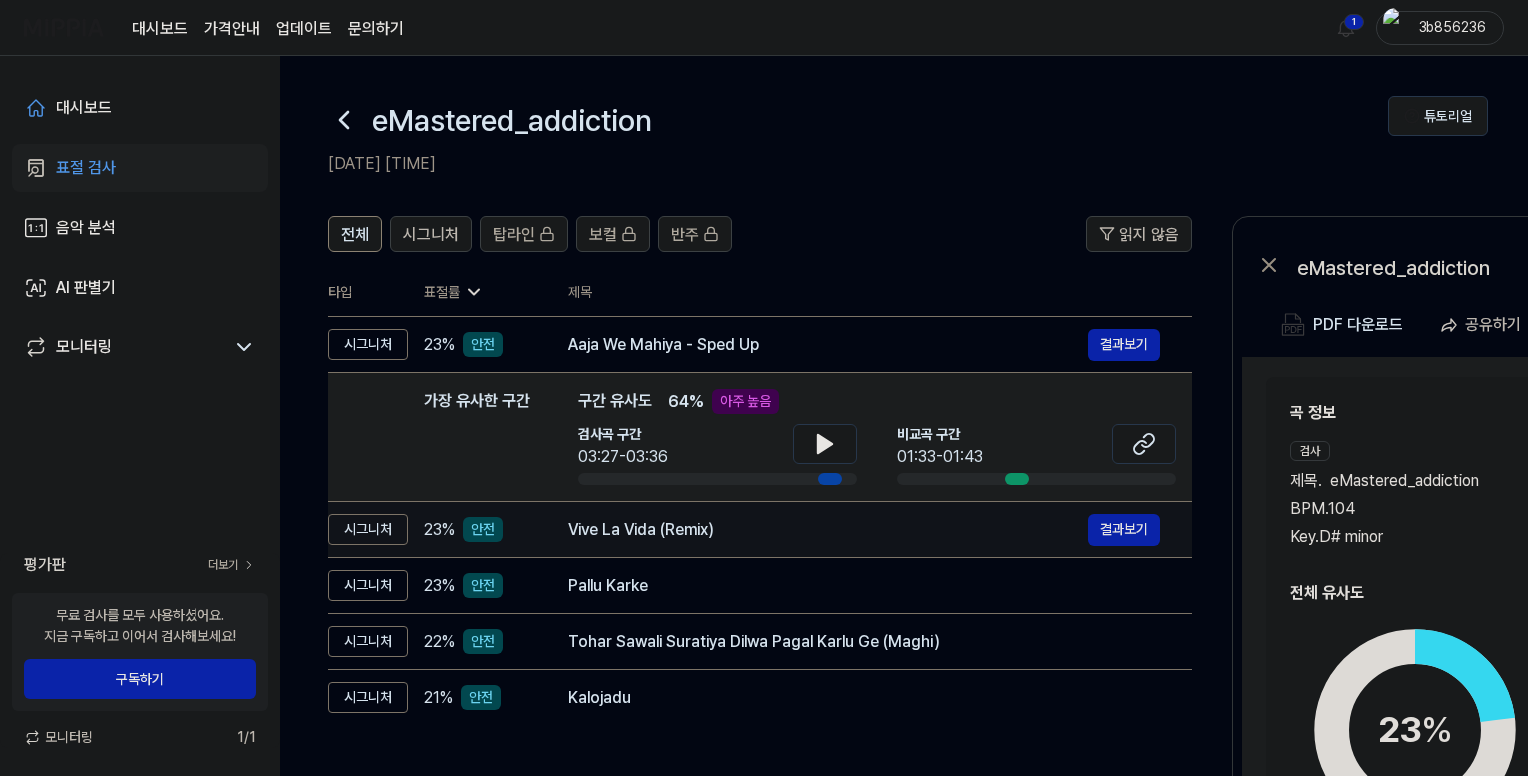 click on "Vive La Vida (Remix)" at bounding box center [828, 530] 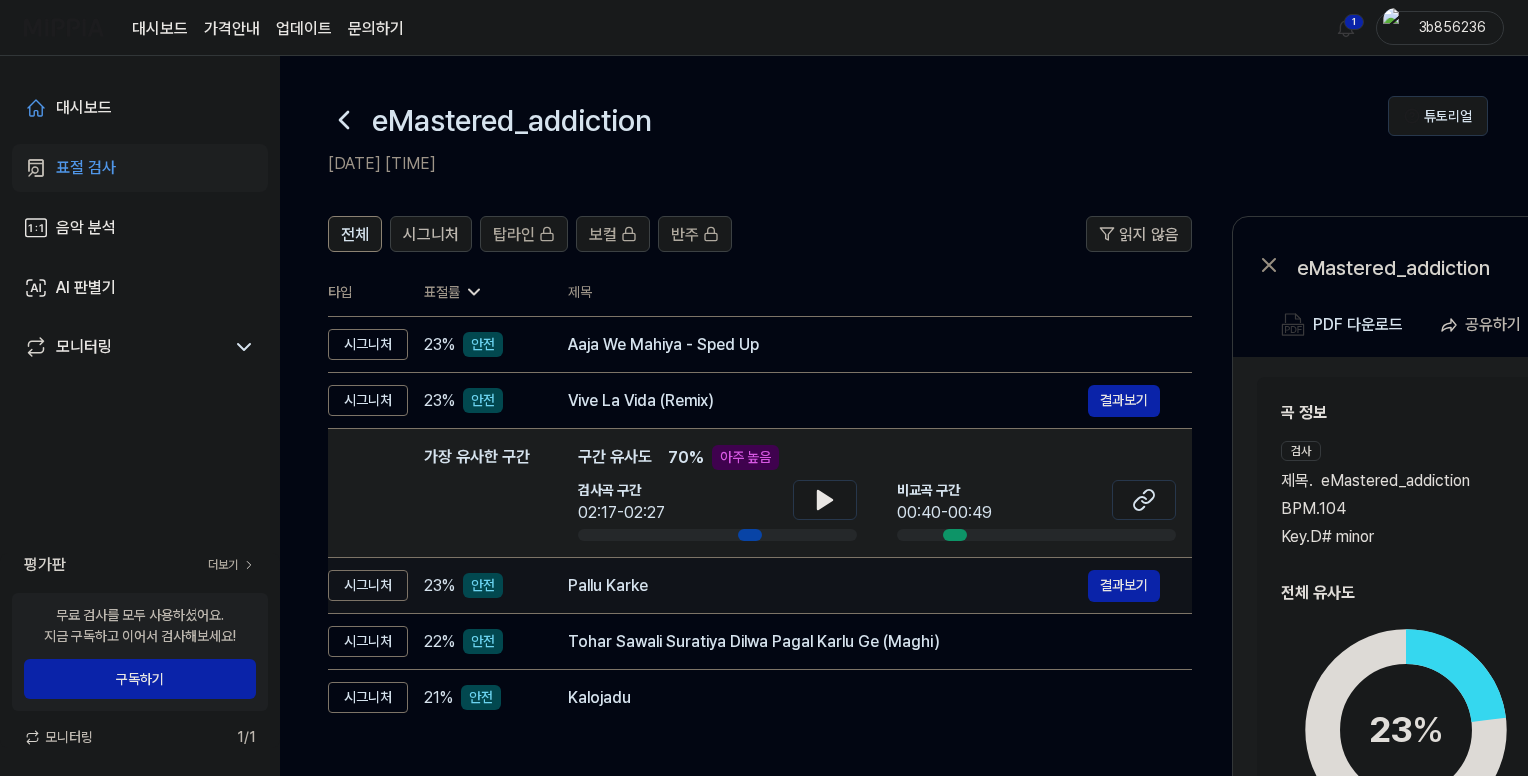 click on "Pallu Karke" at bounding box center (828, 586) 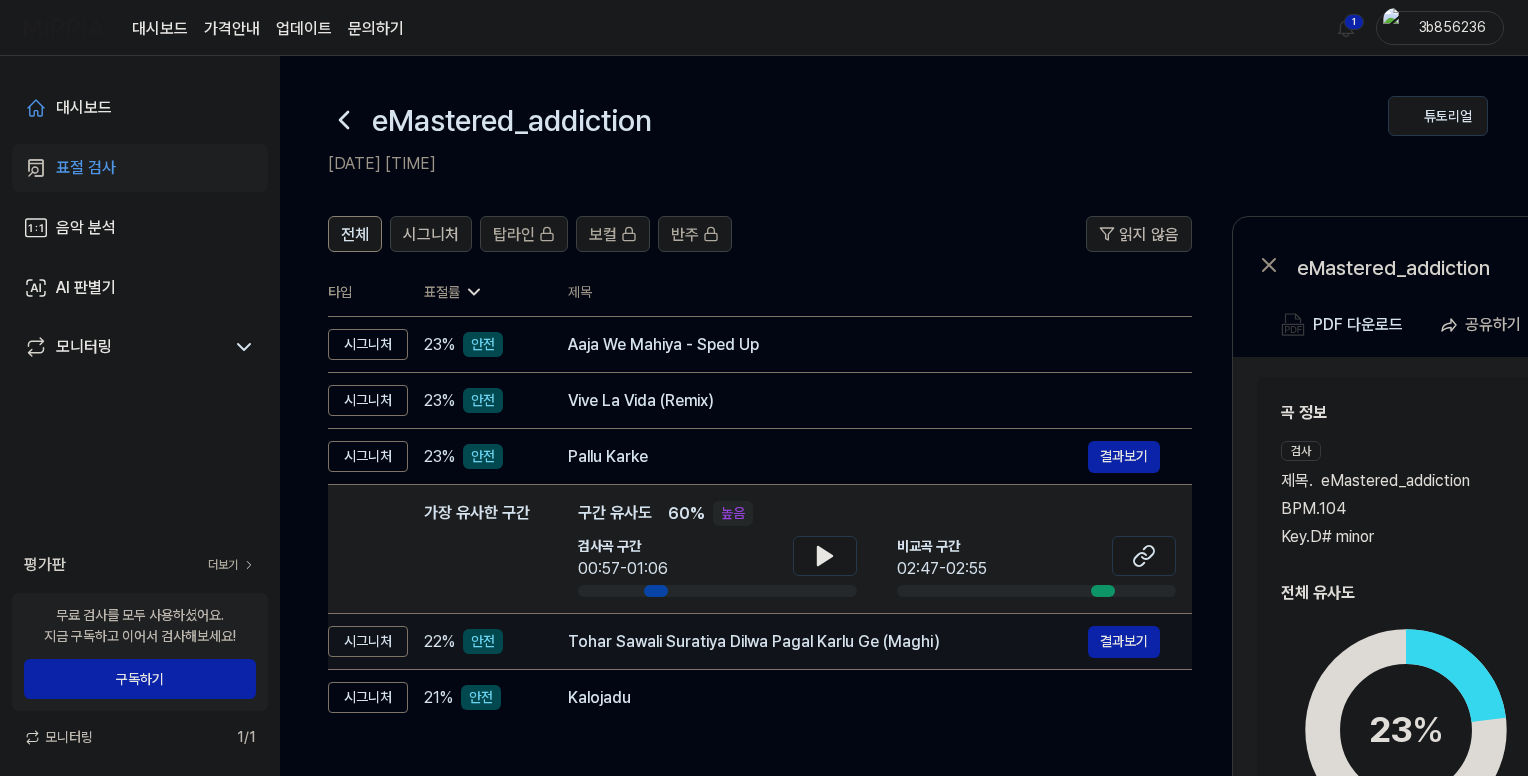 click on "Tohar Sawali Suratiya Dilwa Pagal Karlu Ge (Maghi) 결과보기" at bounding box center (864, 642) 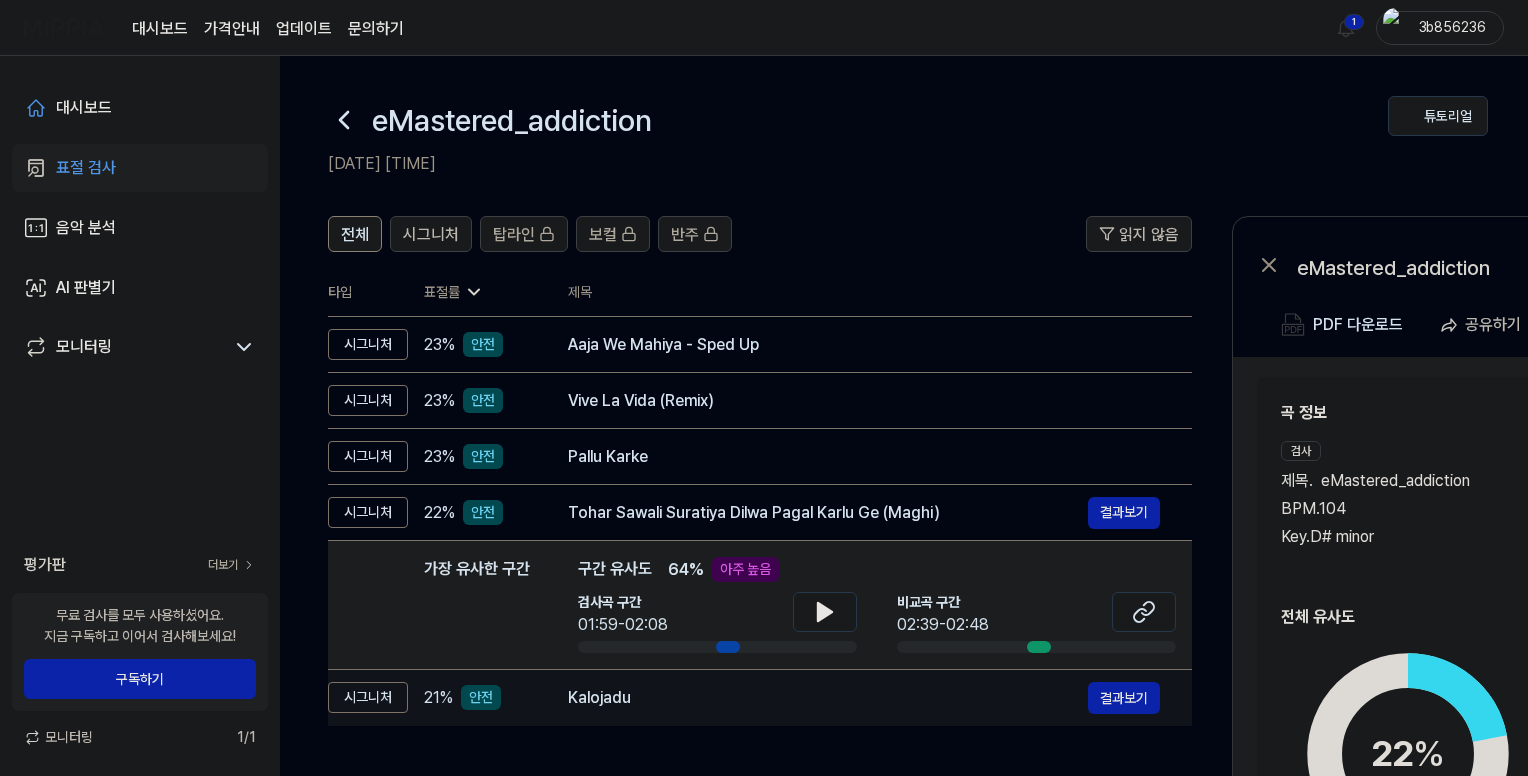 click on "Kalojadu 결과보기" at bounding box center (864, 698) 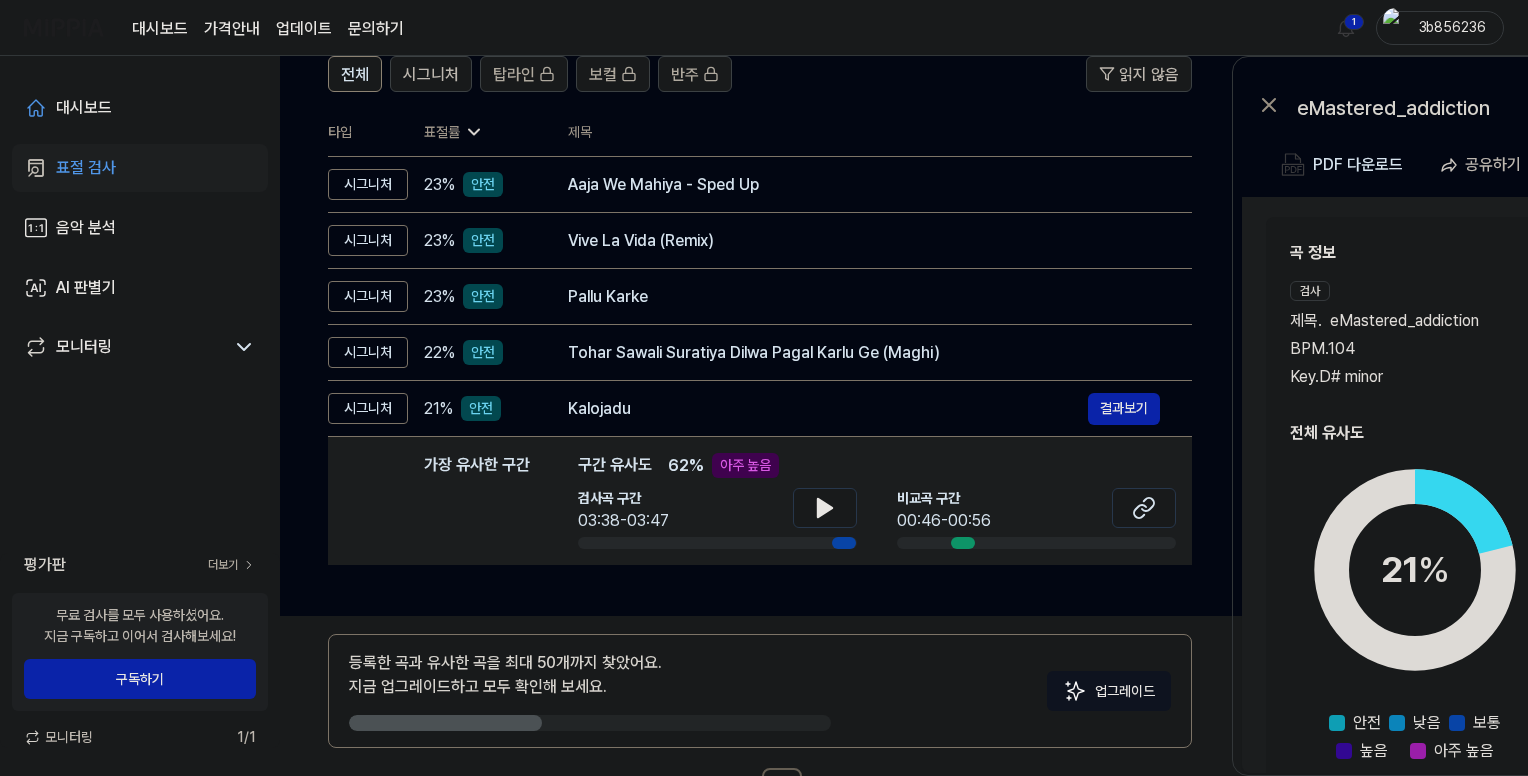 scroll, scrollTop: 232, scrollLeft: 0, axis: vertical 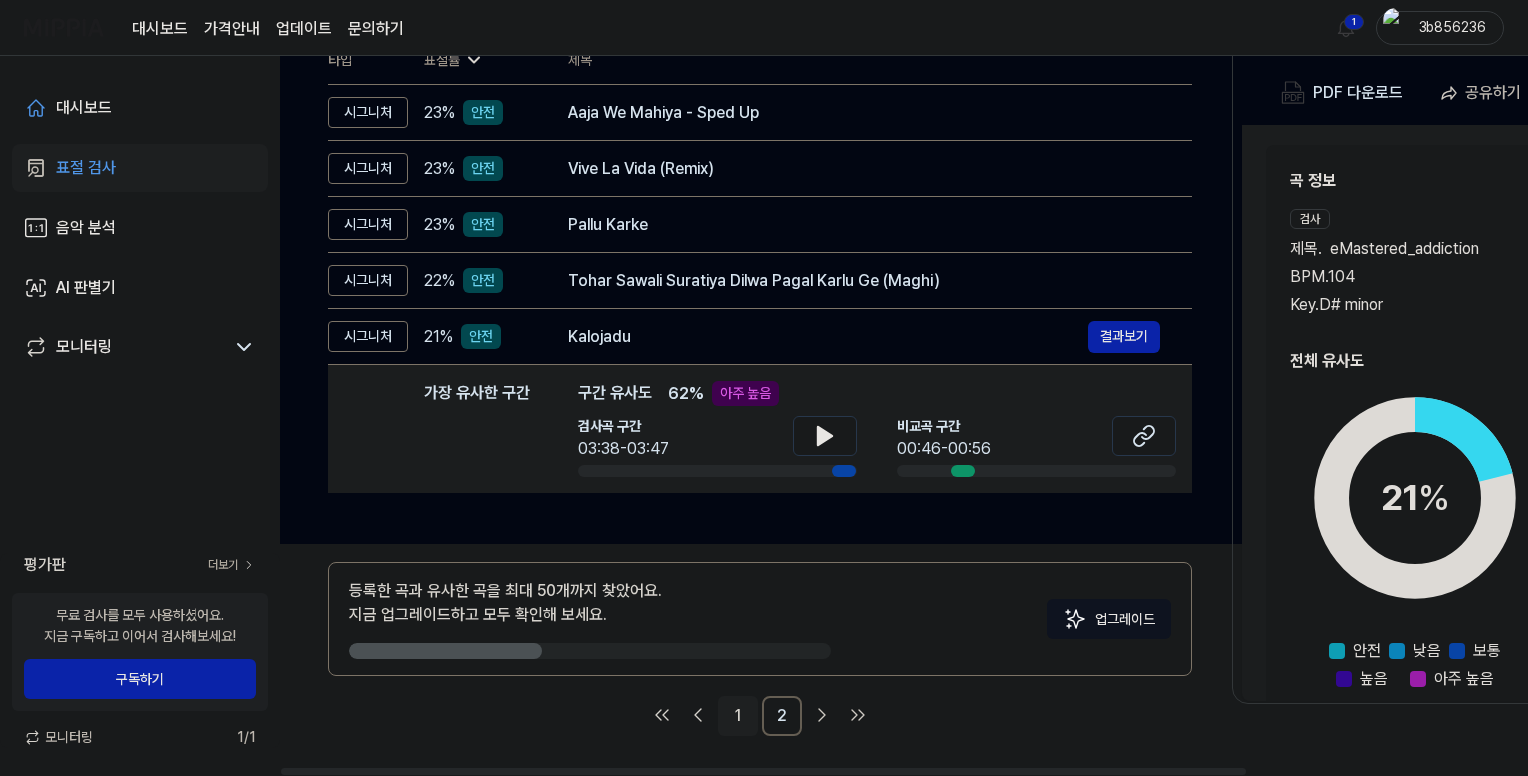 click on "1" at bounding box center [738, 716] 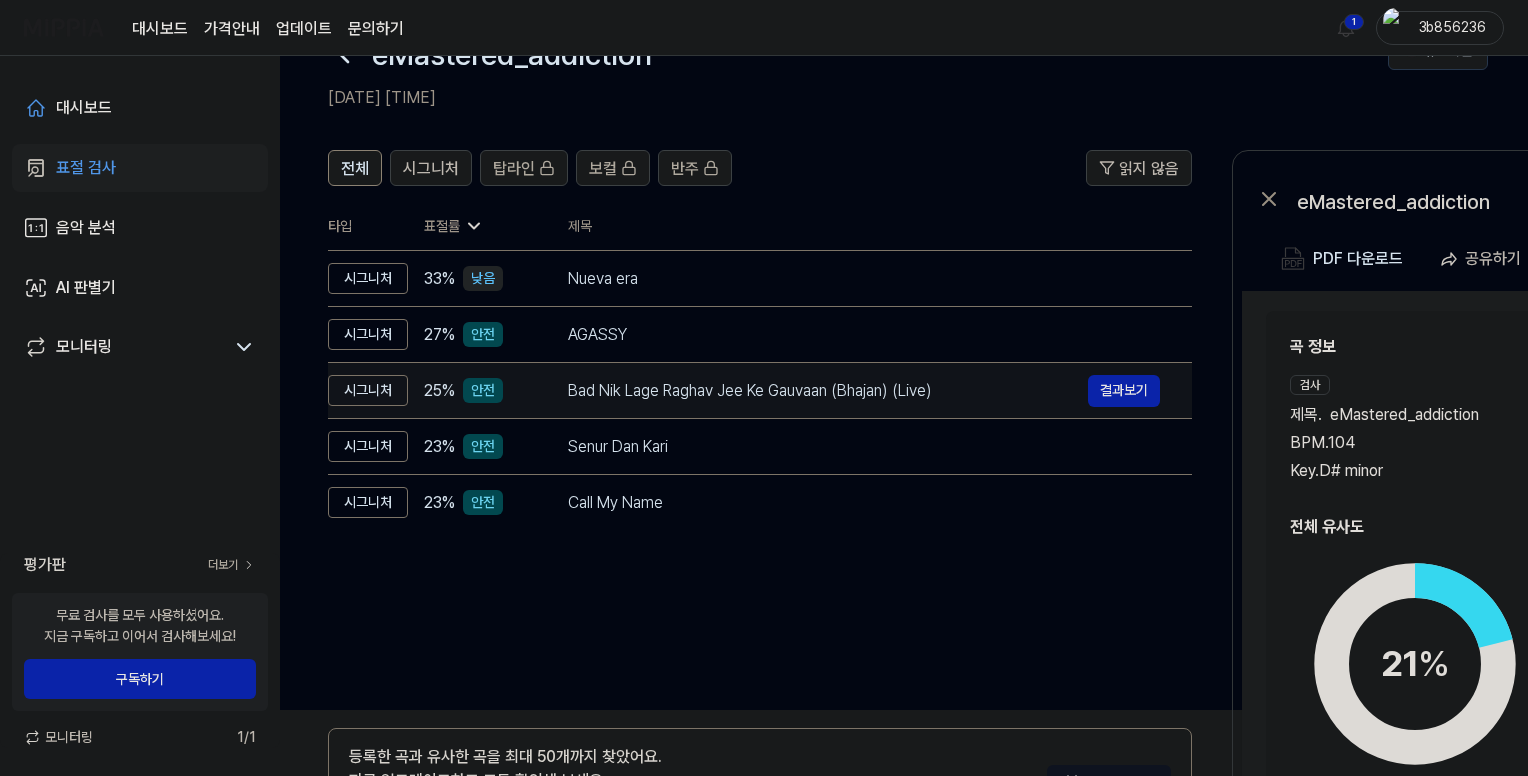 scroll, scrollTop: 0, scrollLeft: 0, axis: both 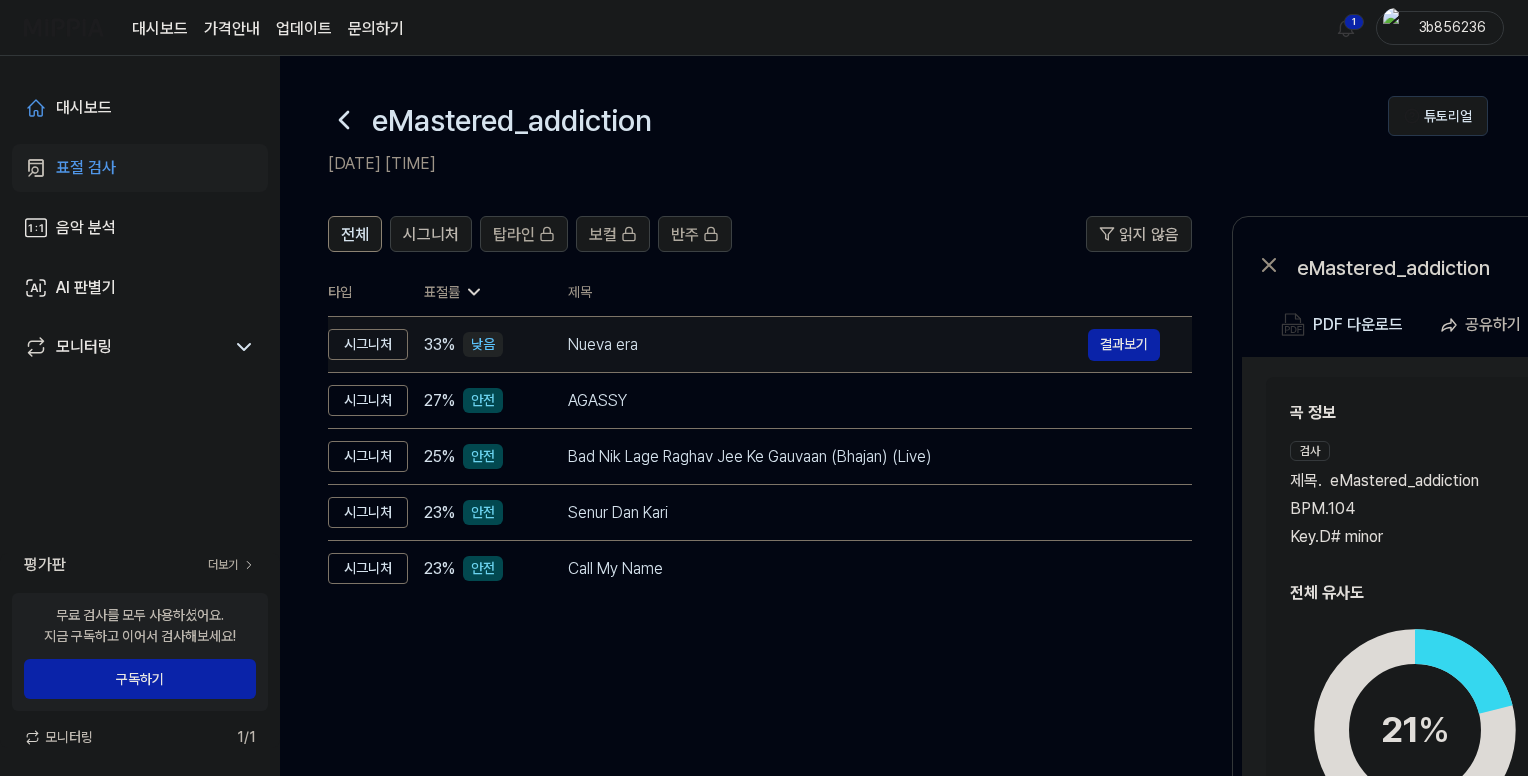 click on "Nueva era 결과보기" at bounding box center [864, 345] 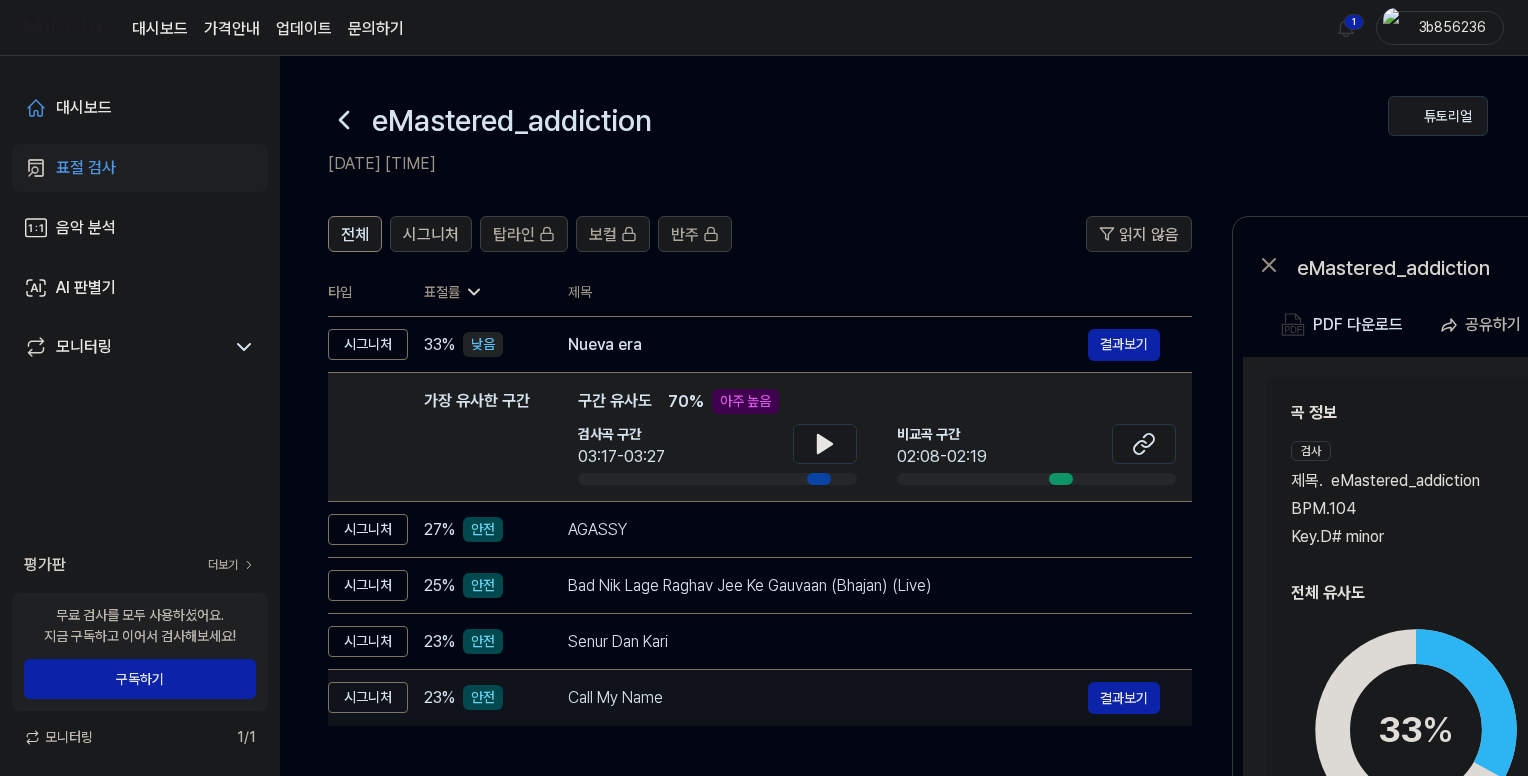 scroll, scrollTop: 232, scrollLeft: 0, axis: vertical 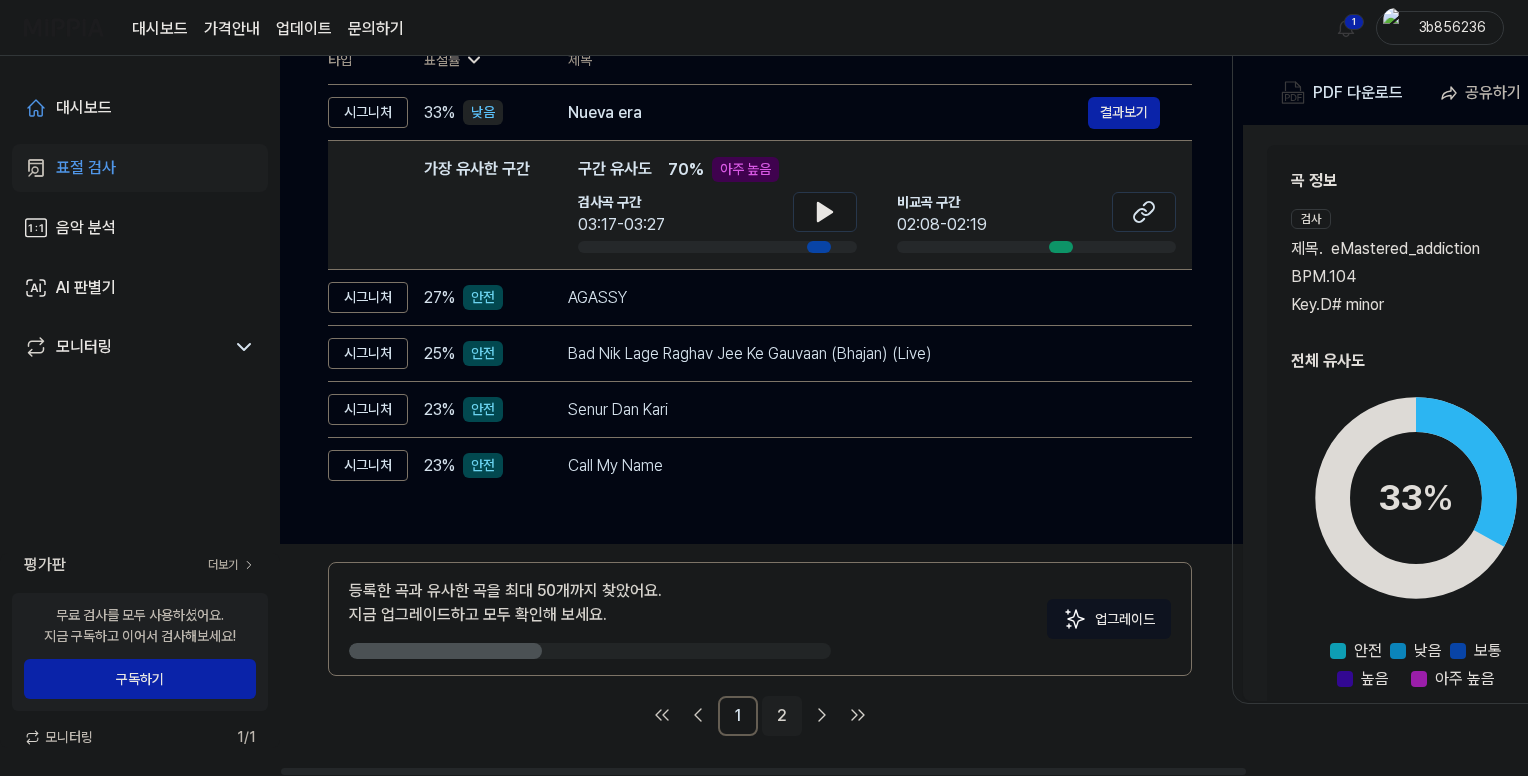 click on "2" at bounding box center (782, 716) 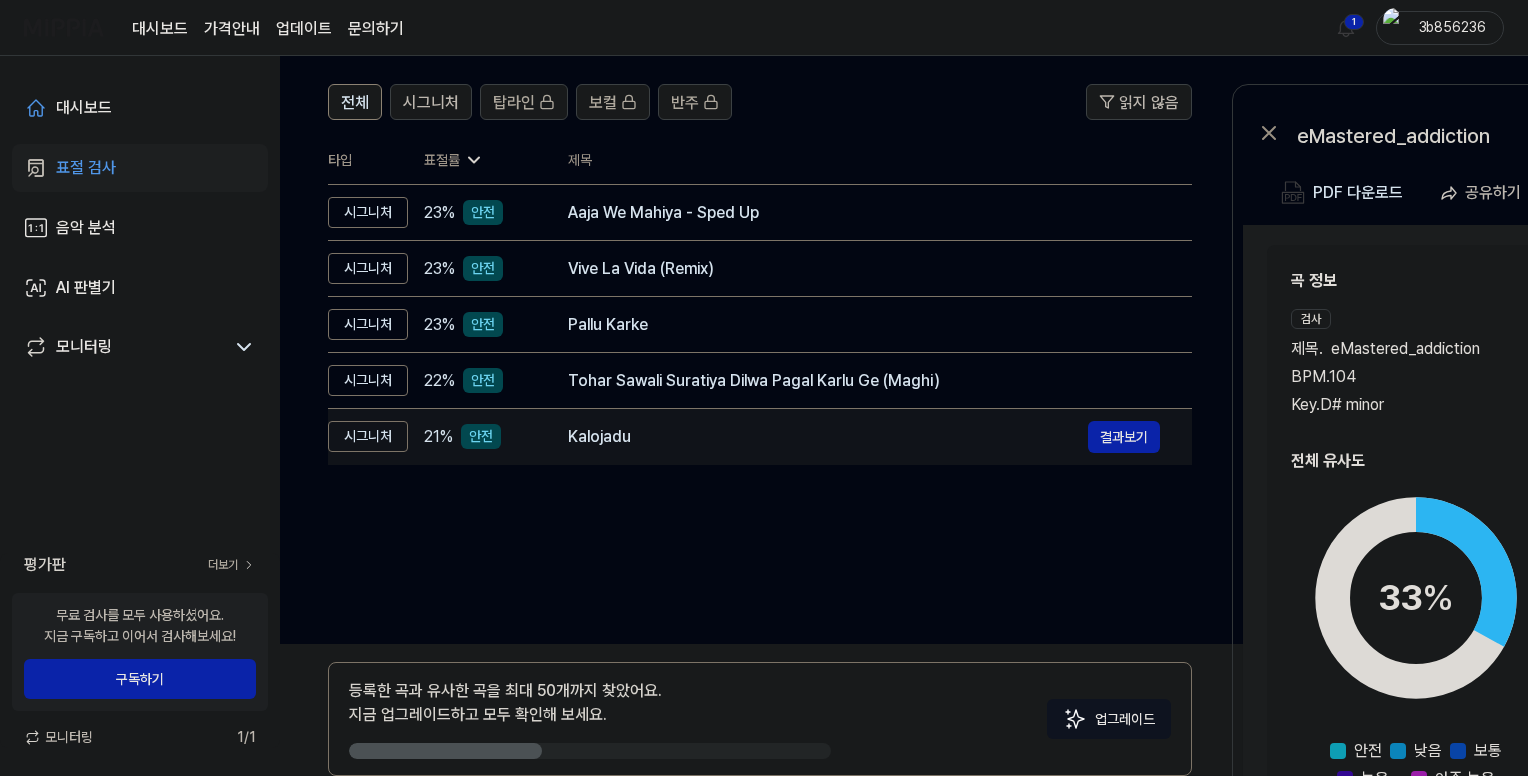 scroll, scrollTop: 32, scrollLeft: 0, axis: vertical 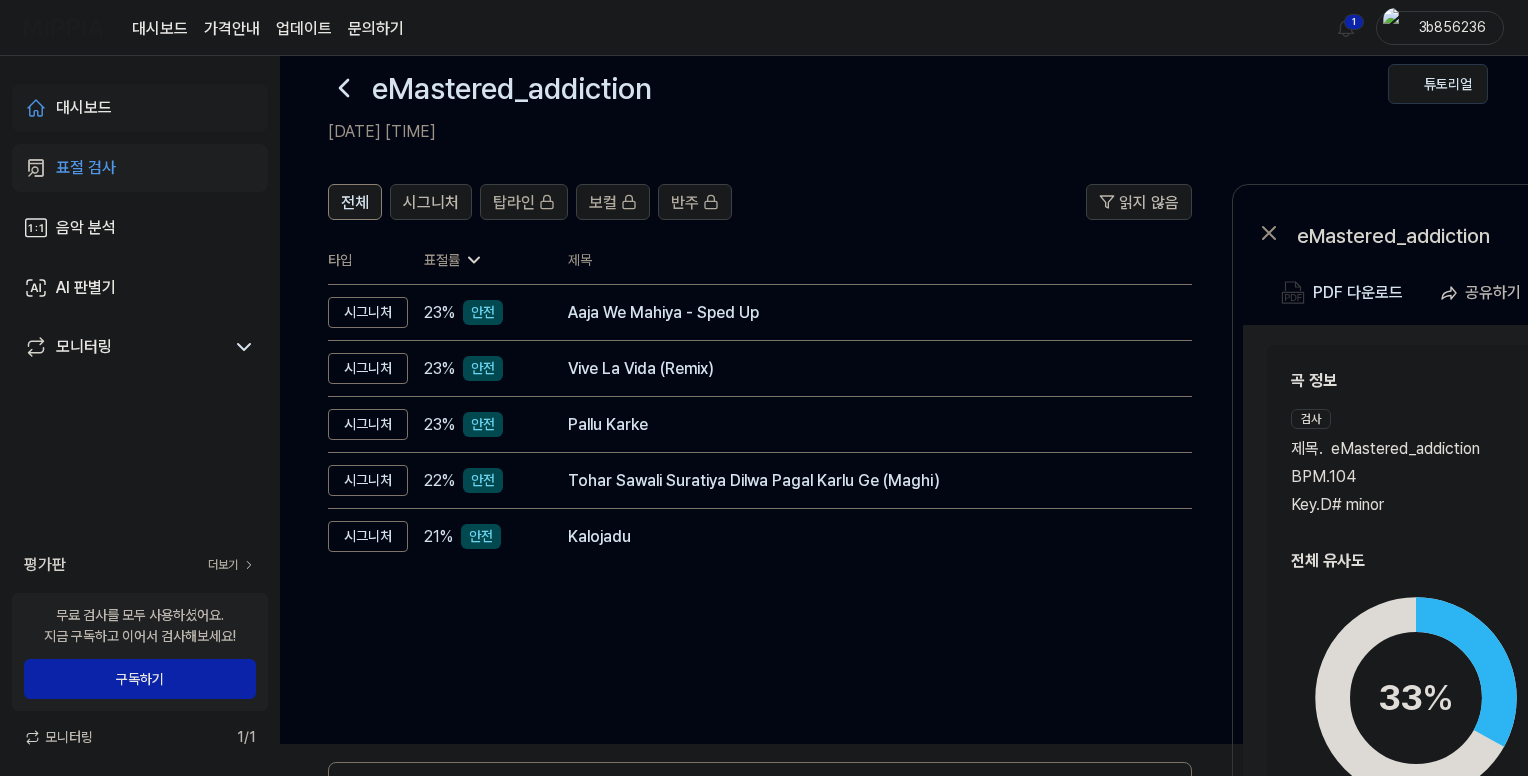 drag, startPoint x: 88, startPoint y: 99, endPoint x: 111, endPoint y: 141, distance: 47.88528 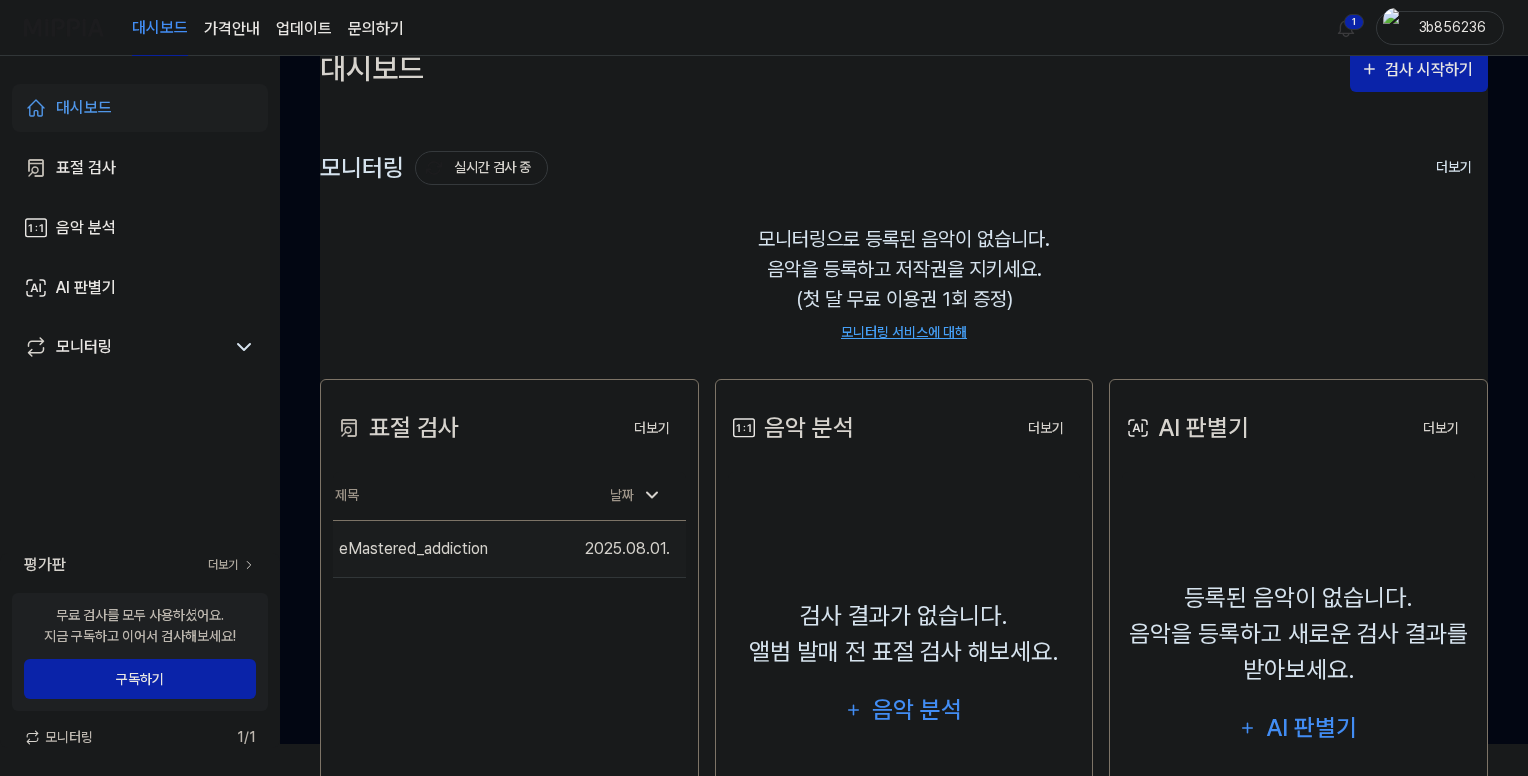 click on "eMastered_addiction" at bounding box center (413, 549) 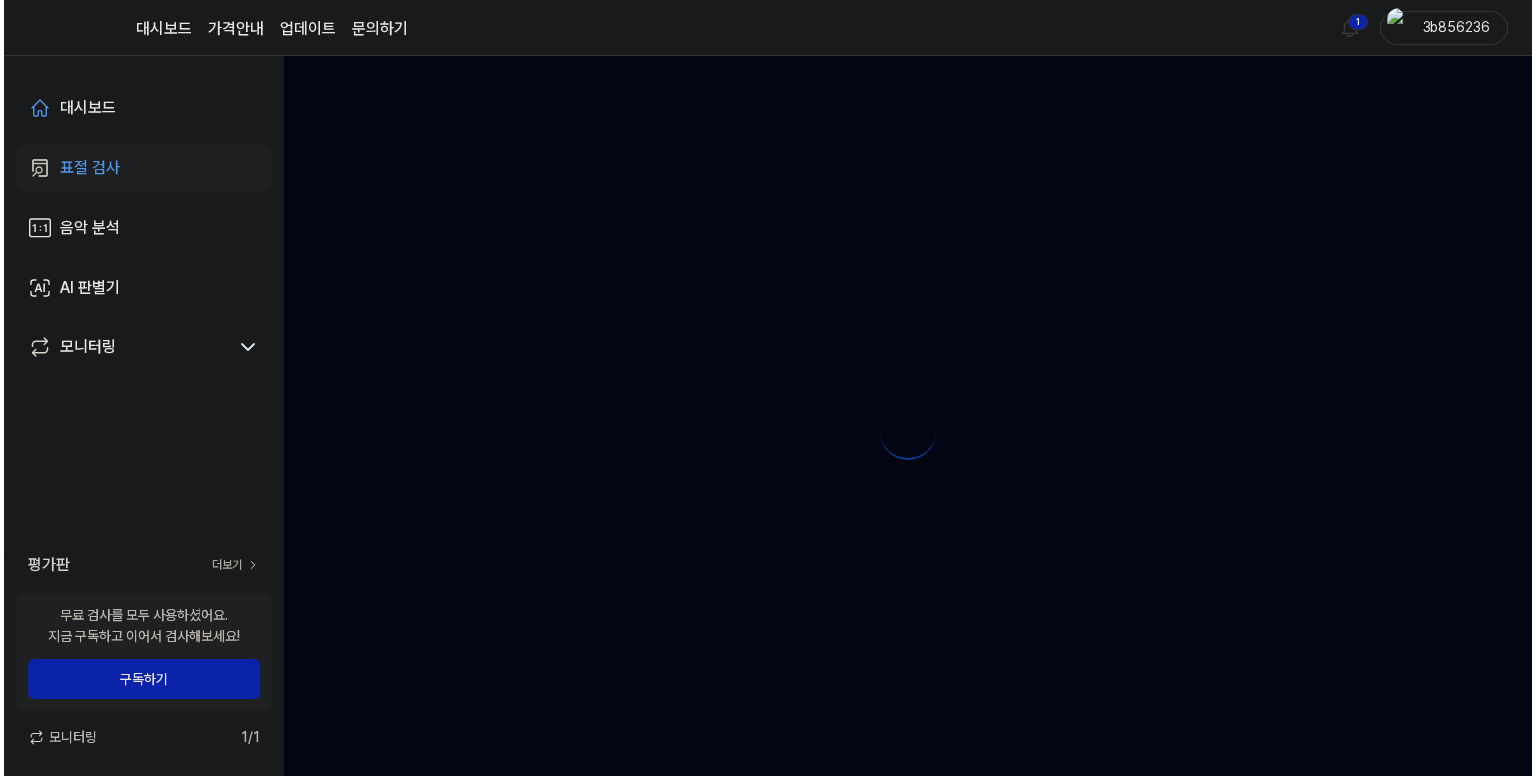 scroll, scrollTop: 0, scrollLeft: 0, axis: both 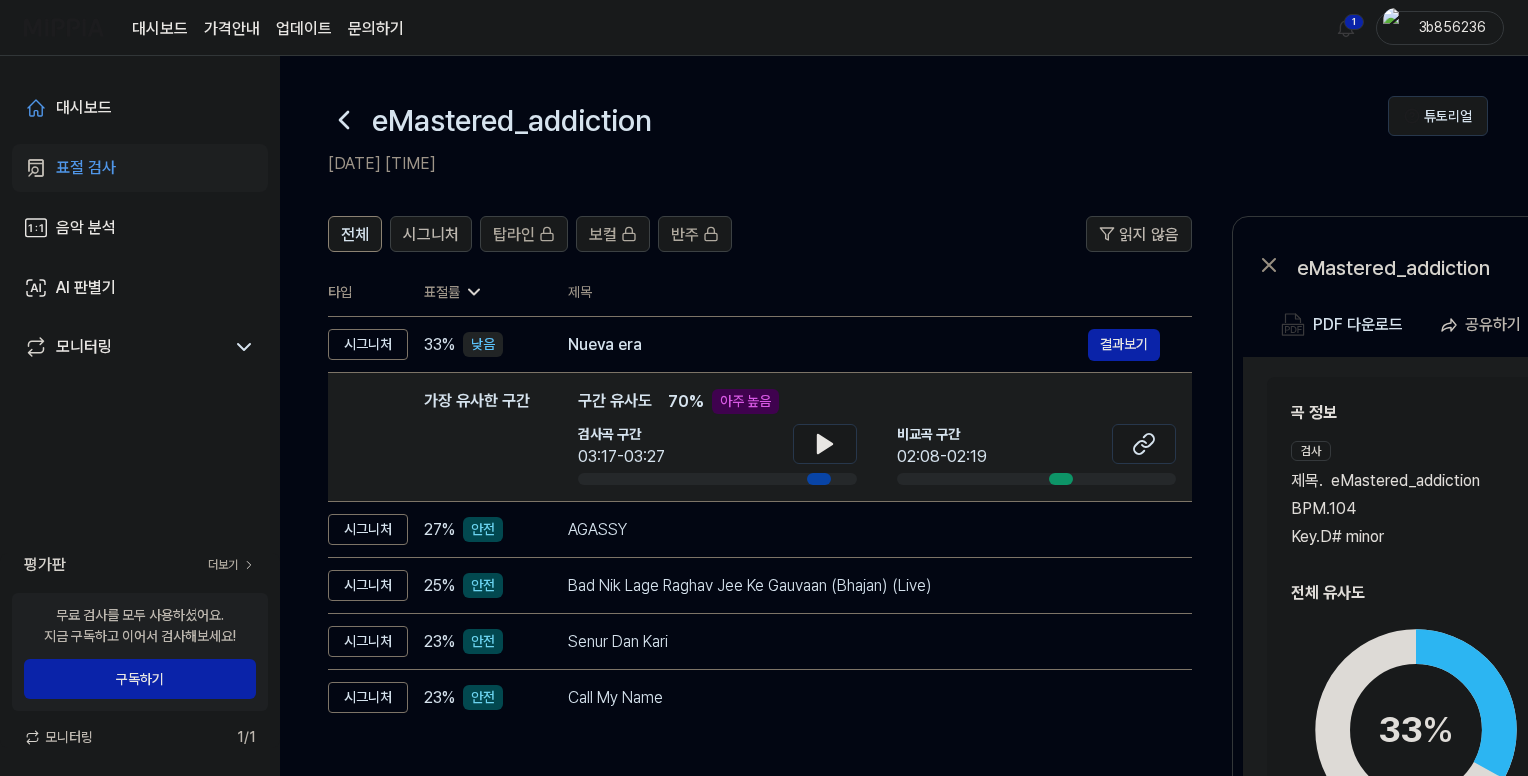 click 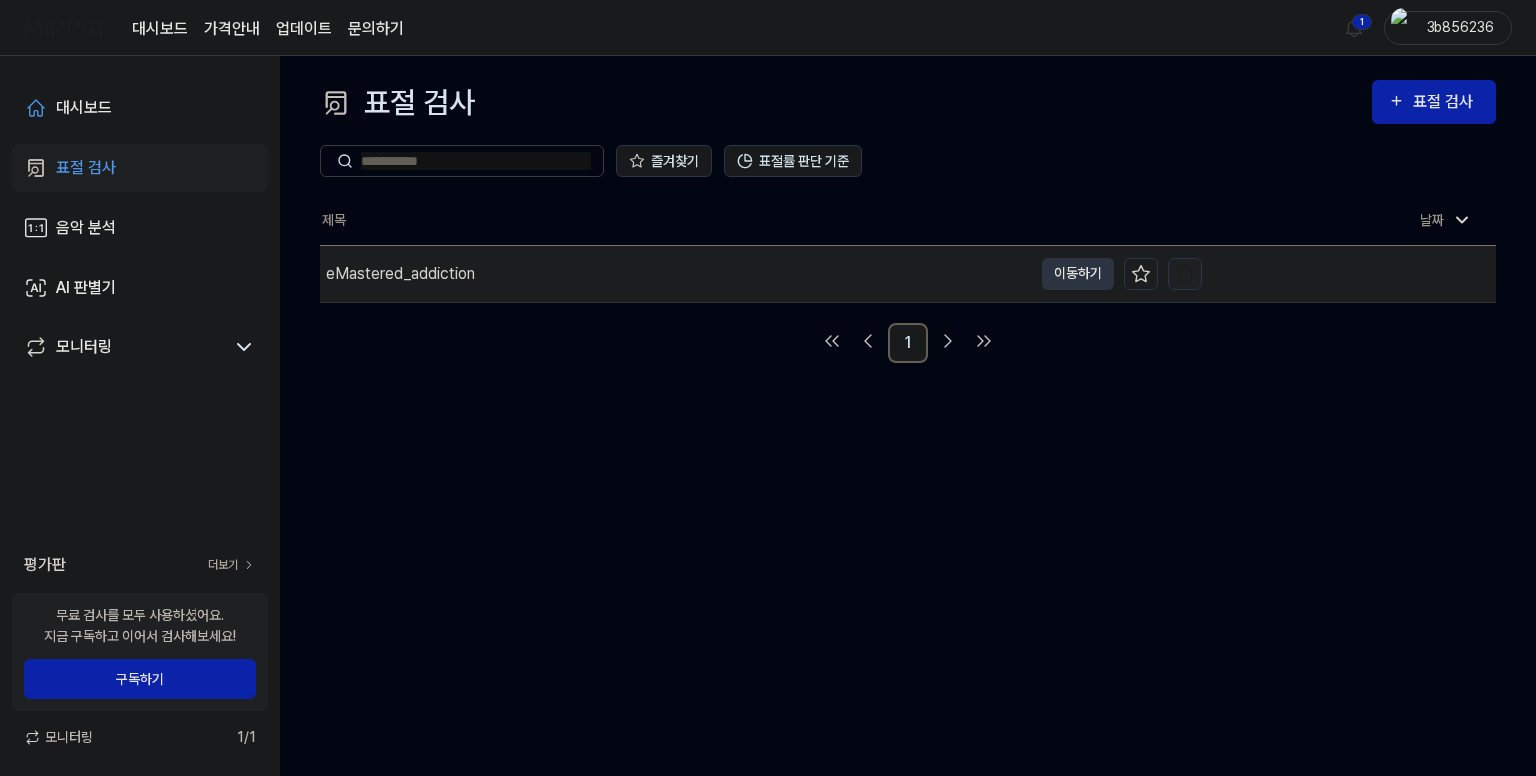 click at bounding box center (1185, 274) 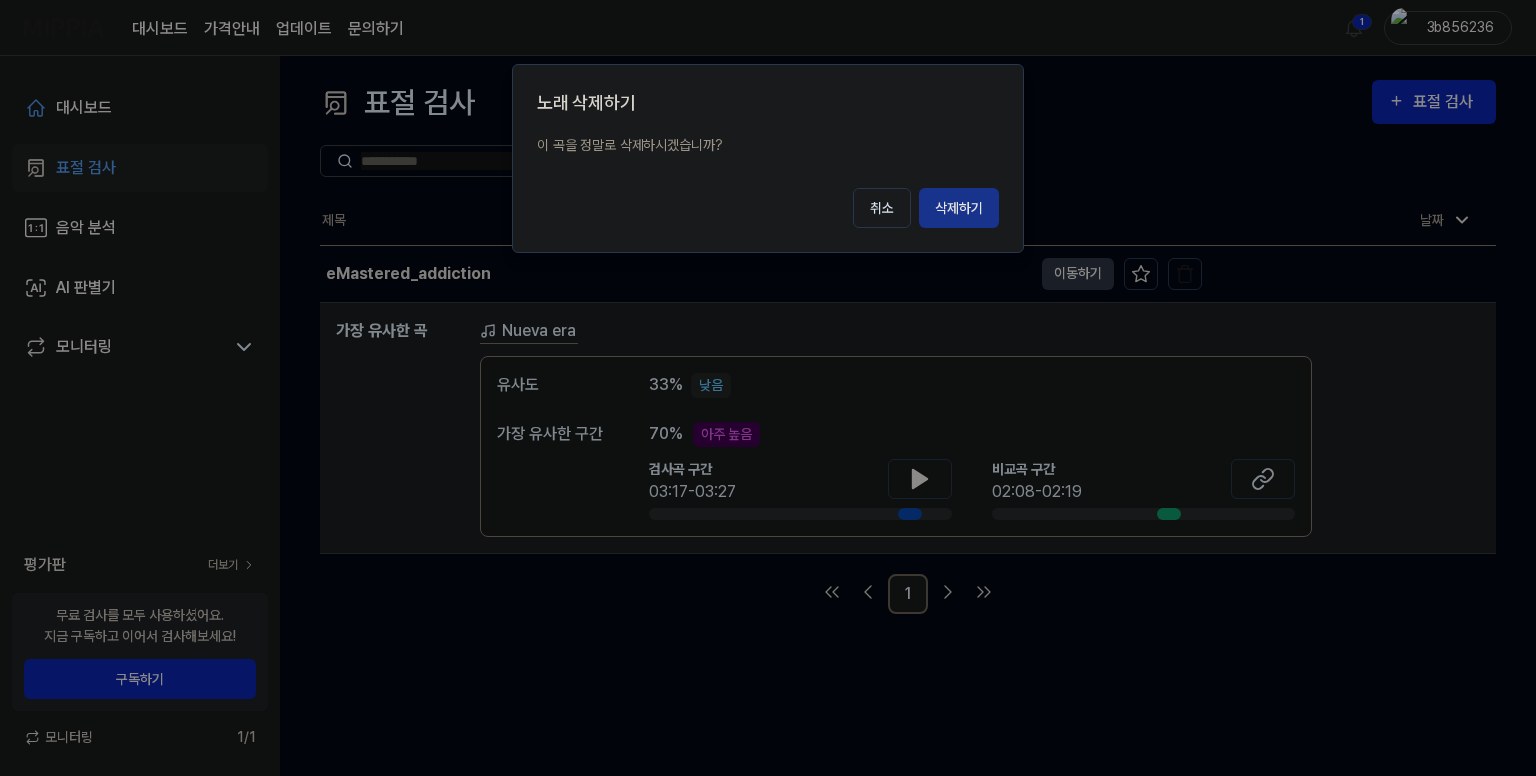 click on "삭제하기" at bounding box center [959, 208] 